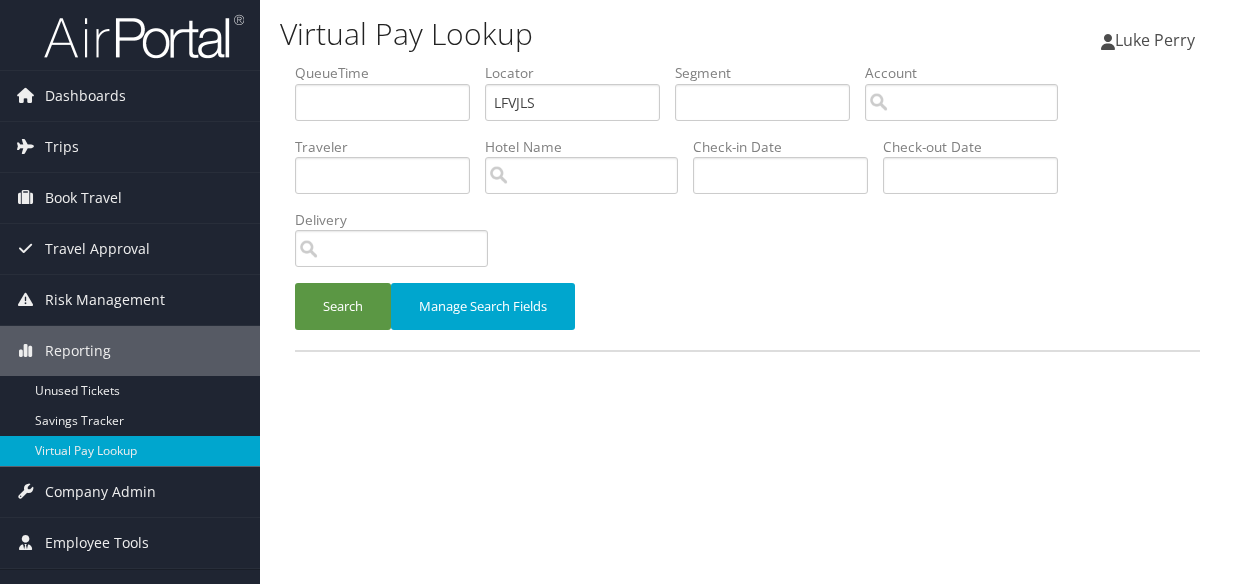 scroll, scrollTop: 0, scrollLeft: 0, axis: both 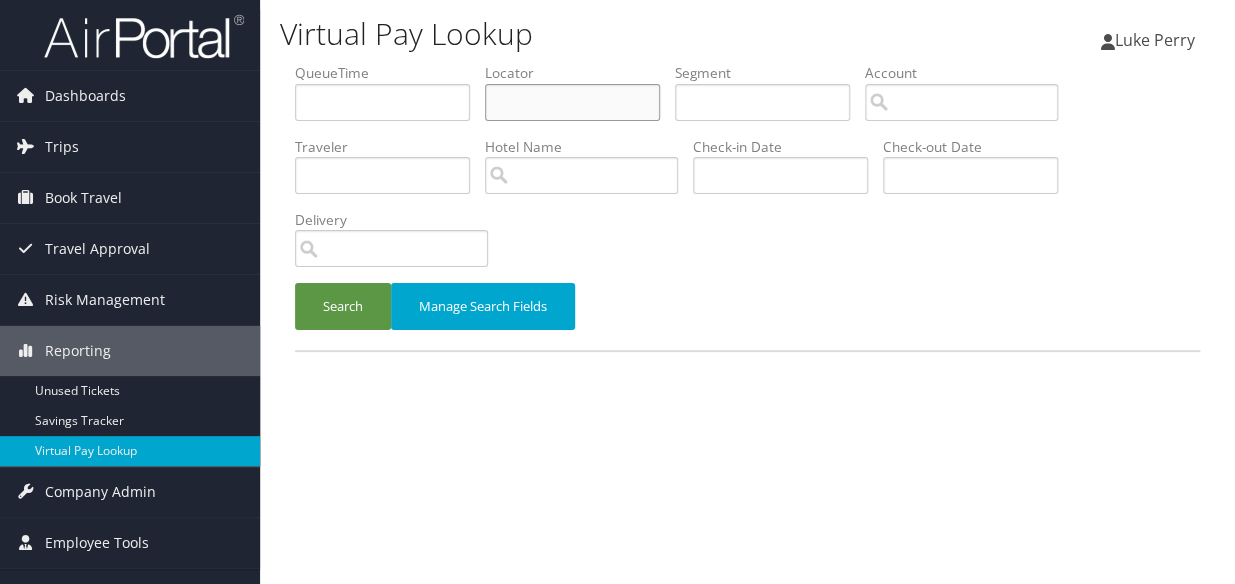 click at bounding box center [572, 102] 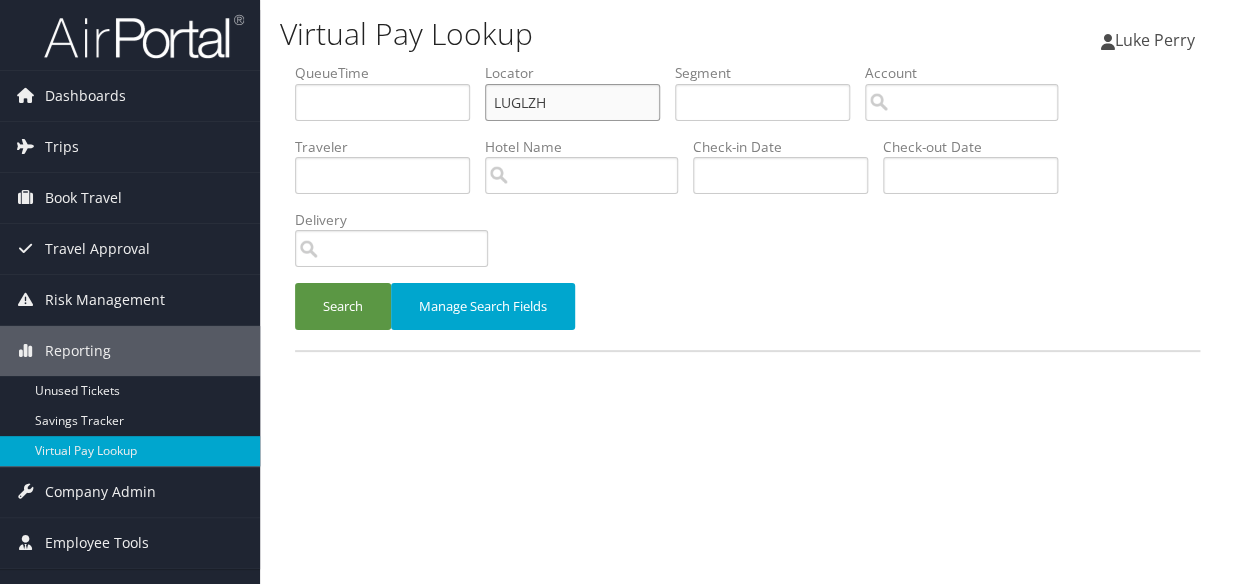 type on "LUGLZH" 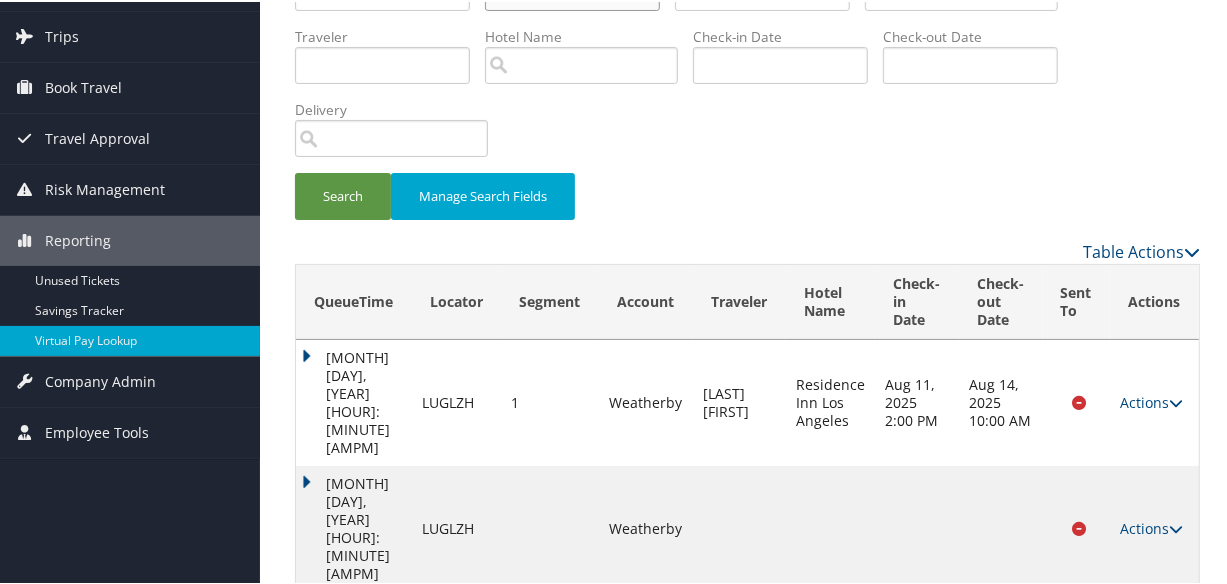 scroll, scrollTop: 242, scrollLeft: 0, axis: vertical 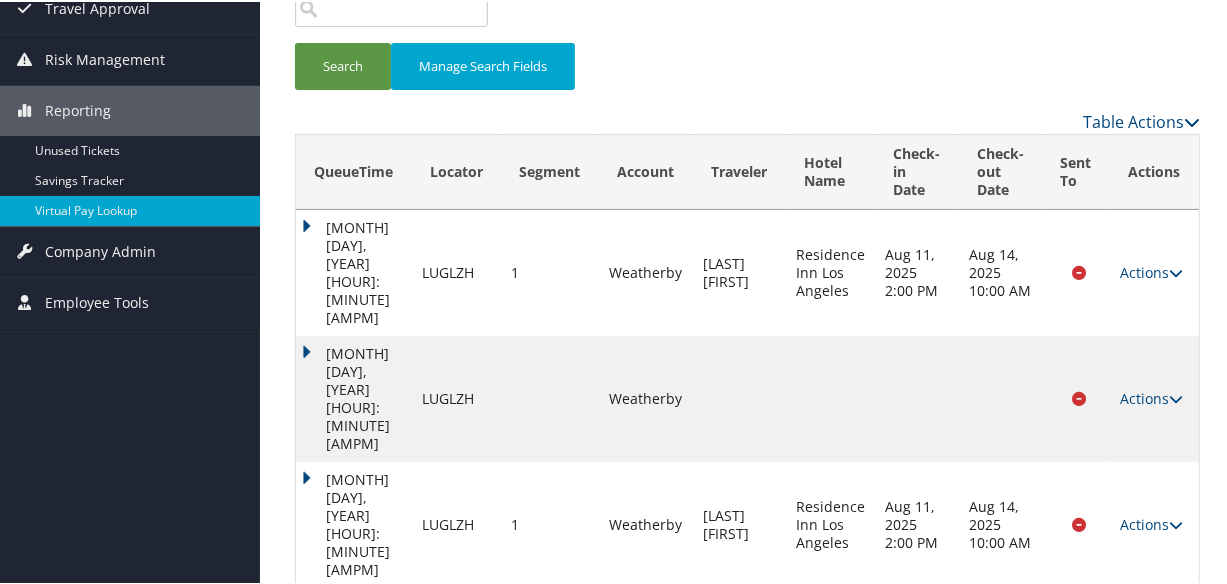 click on "Actions   Resend  Logs  View Itinerary" at bounding box center [1154, 775] 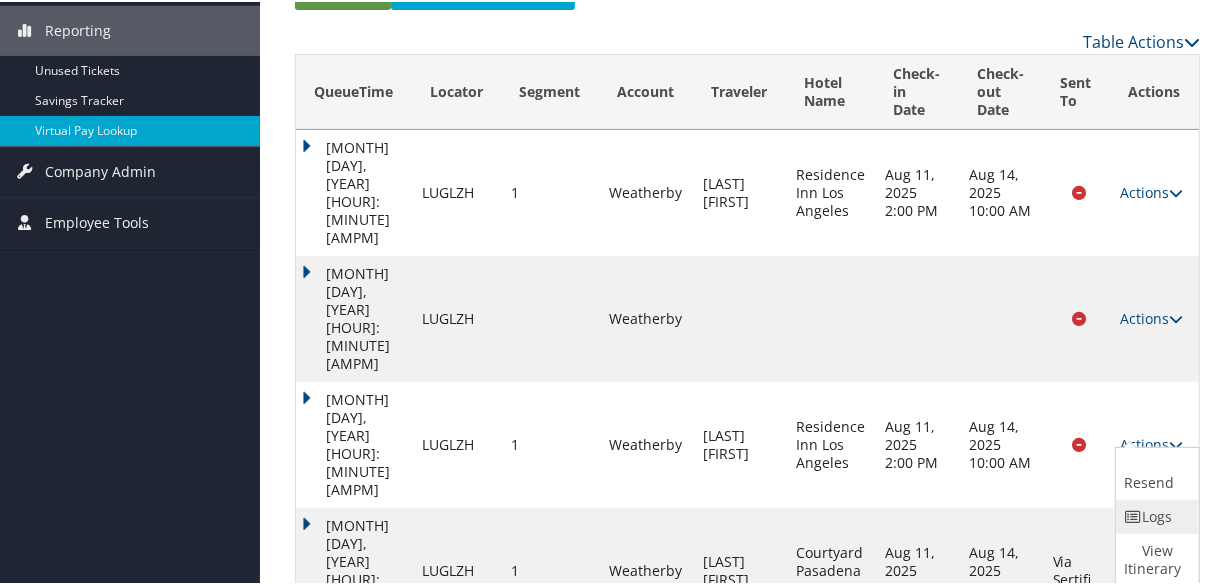 click at bounding box center [1133, 515] 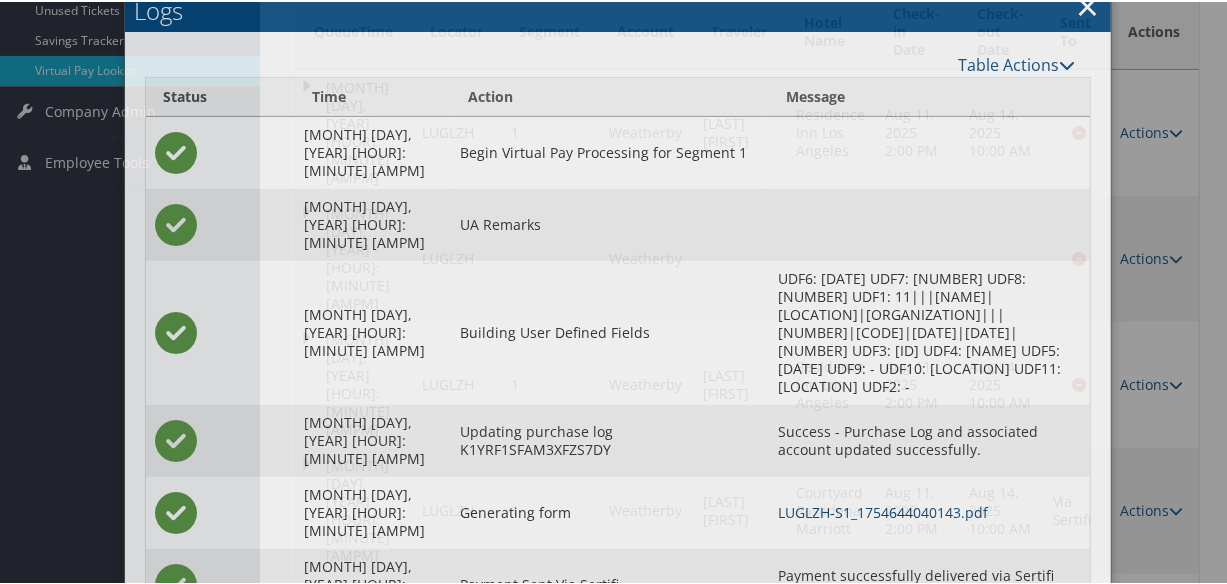 scroll, scrollTop: 509, scrollLeft: 0, axis: vertical 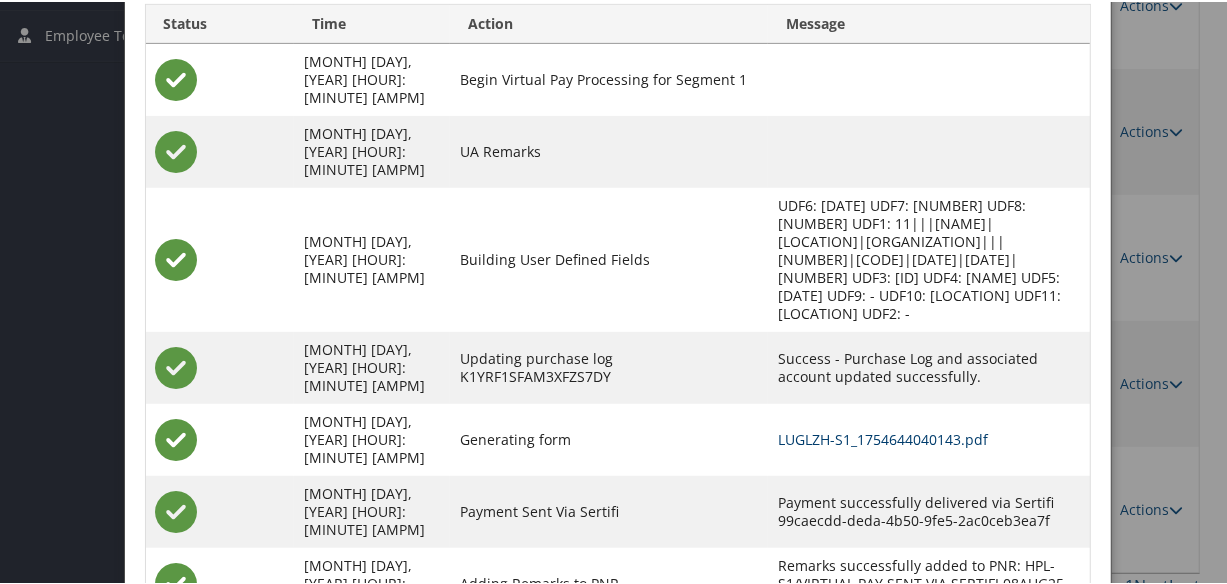 click on "LUGLZH-S1_1754644040143.pdf" at bounding box center (883, 437) 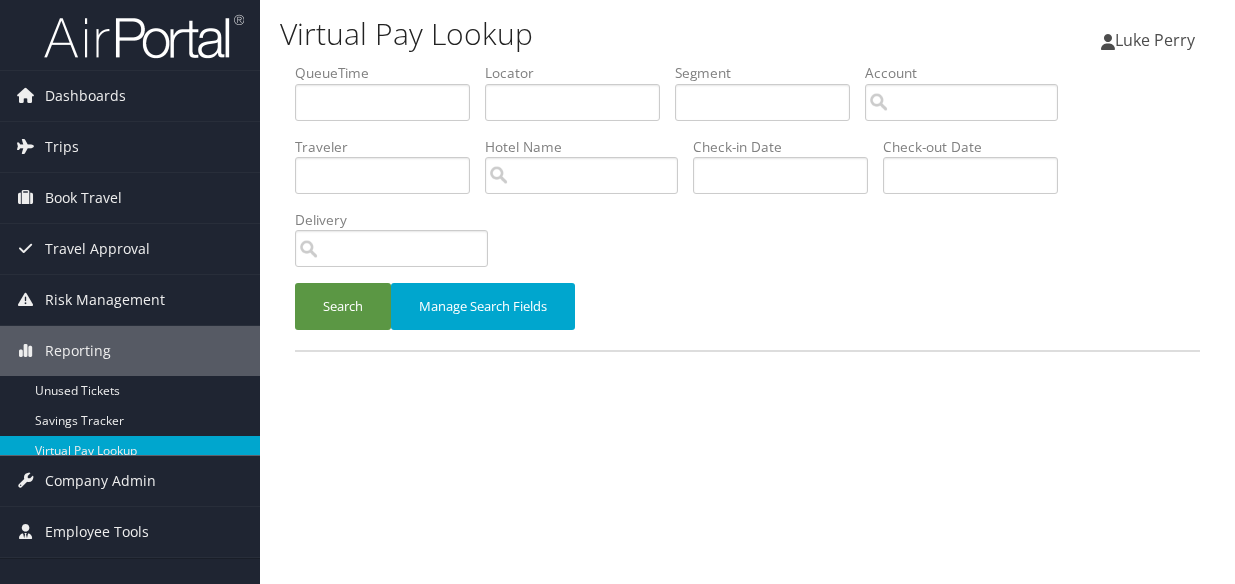 scroll, scrollTop: 0, scrollLeft: 0, axis: both 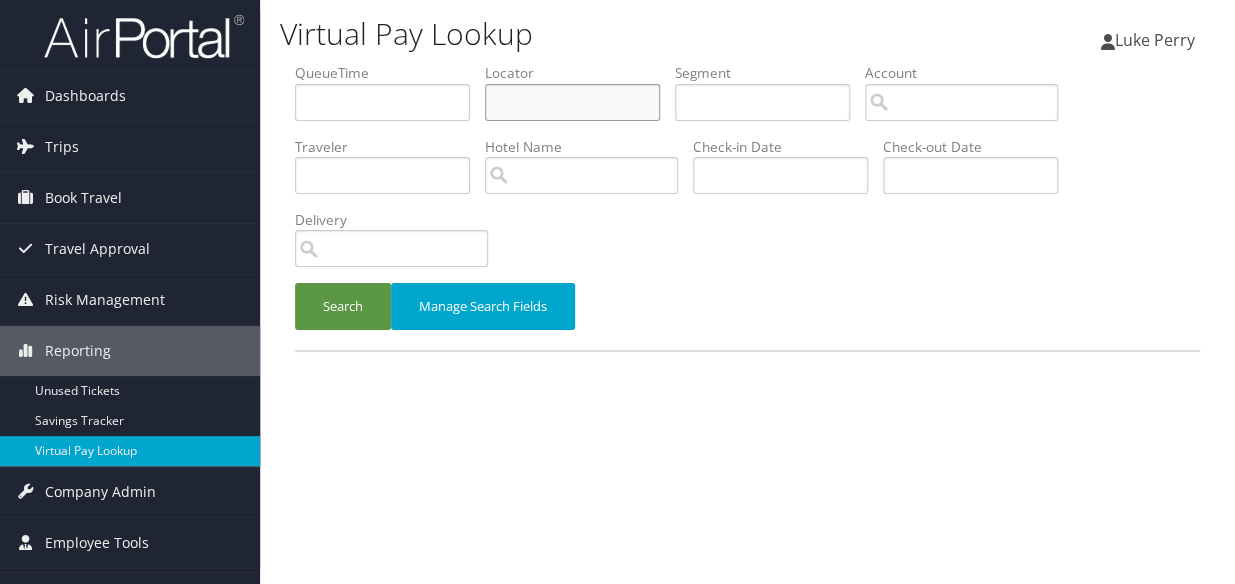click at bounding box center (572, 102) 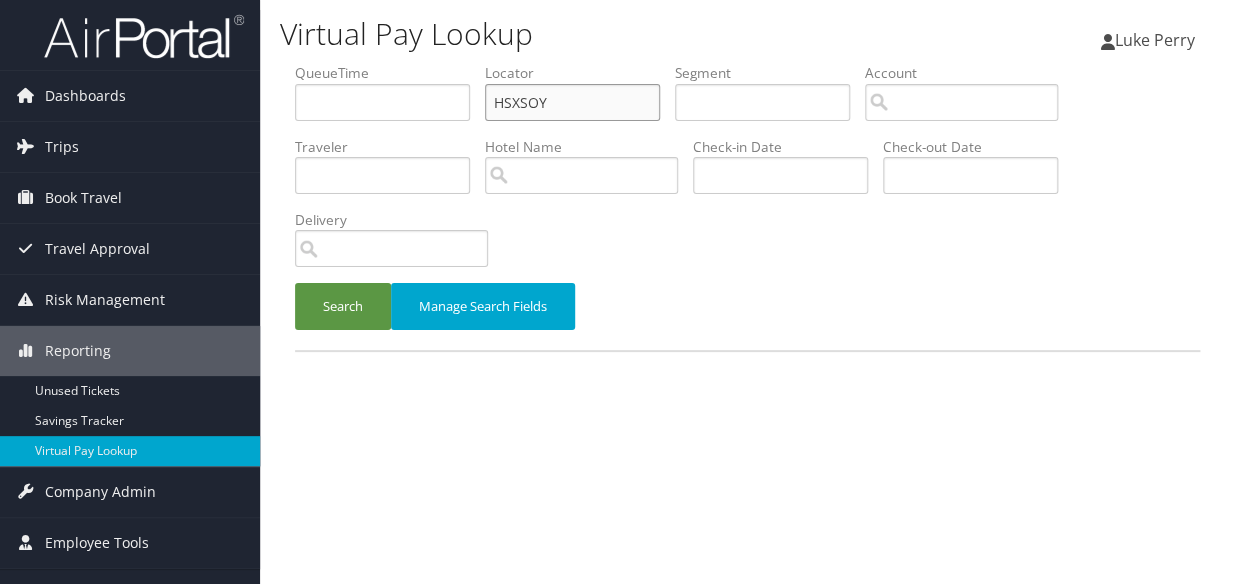 type on "HSXSOY" 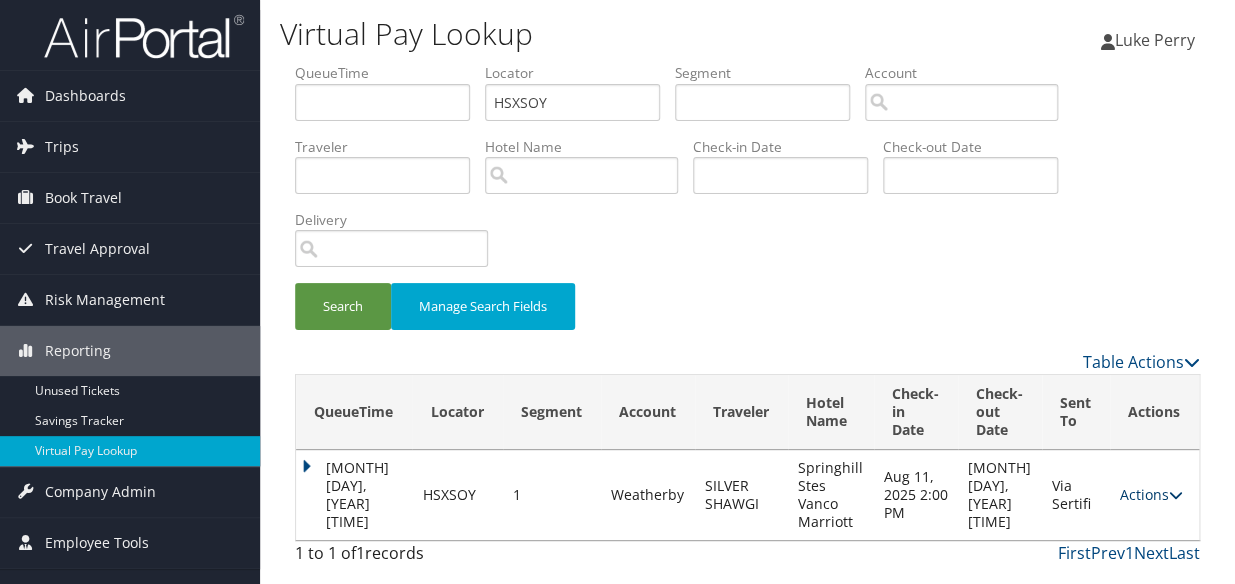 click on "Actions" at bounding box center (1151, 494) 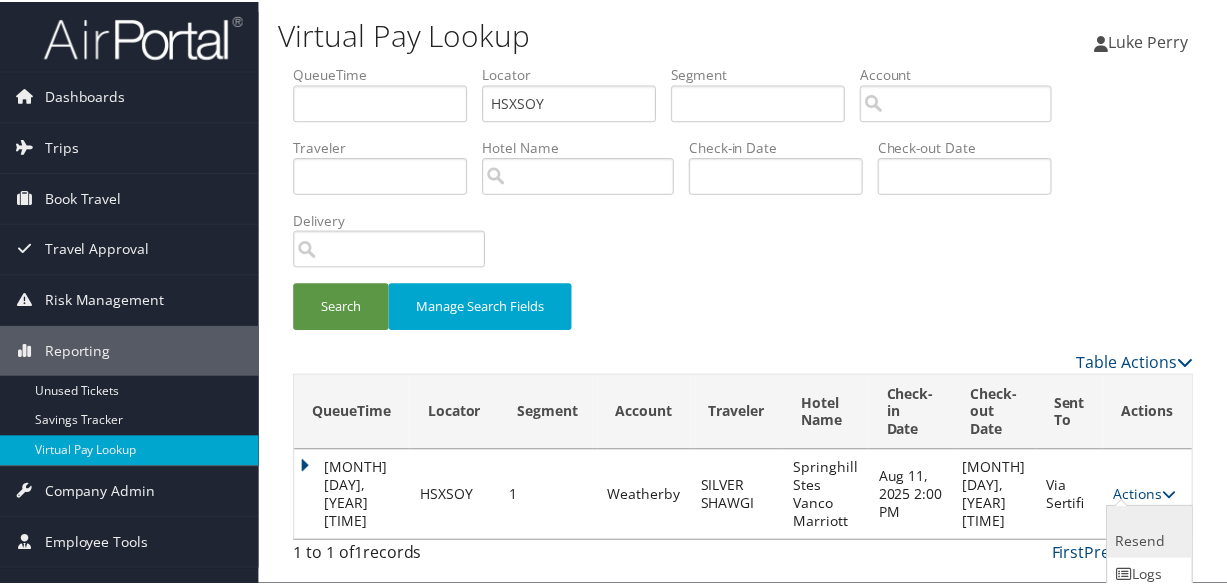scroll, scrollTop: 61, scrollLeft: 0, axis: vertical 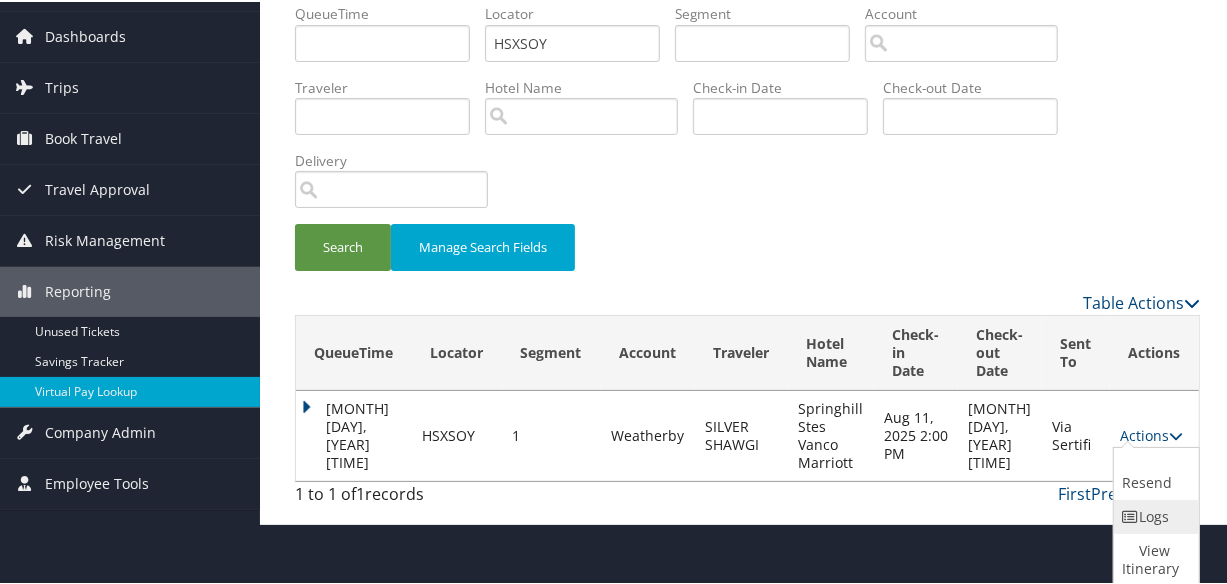 click on "Logs" at bounding box center [1154, 515] 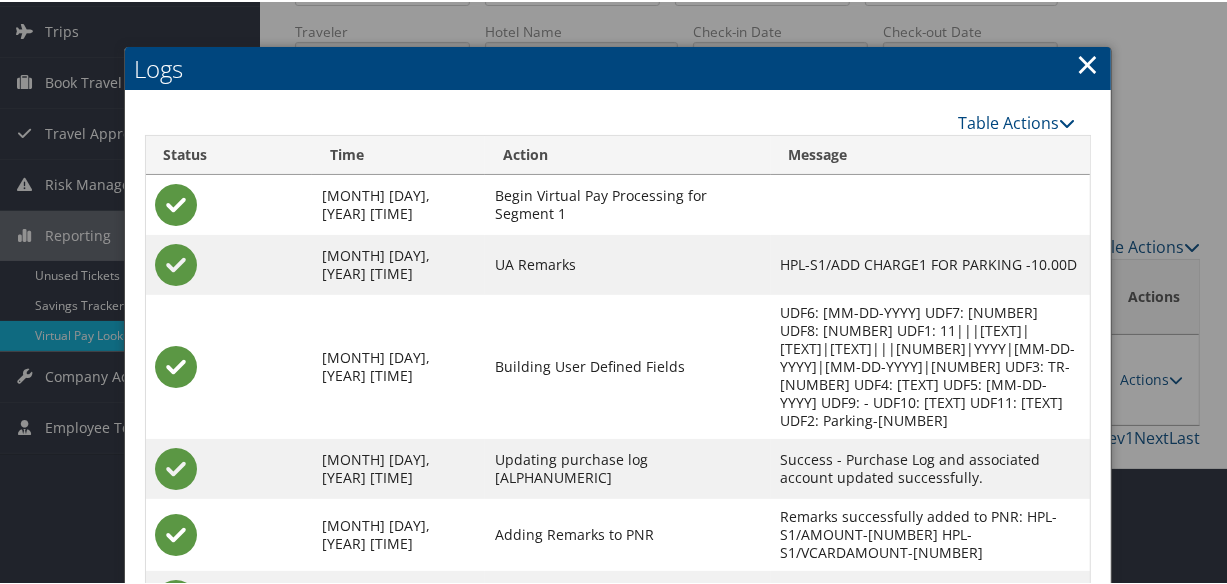 scroll, scrollTop: 308, scrollLeft: 0, axis: vertical 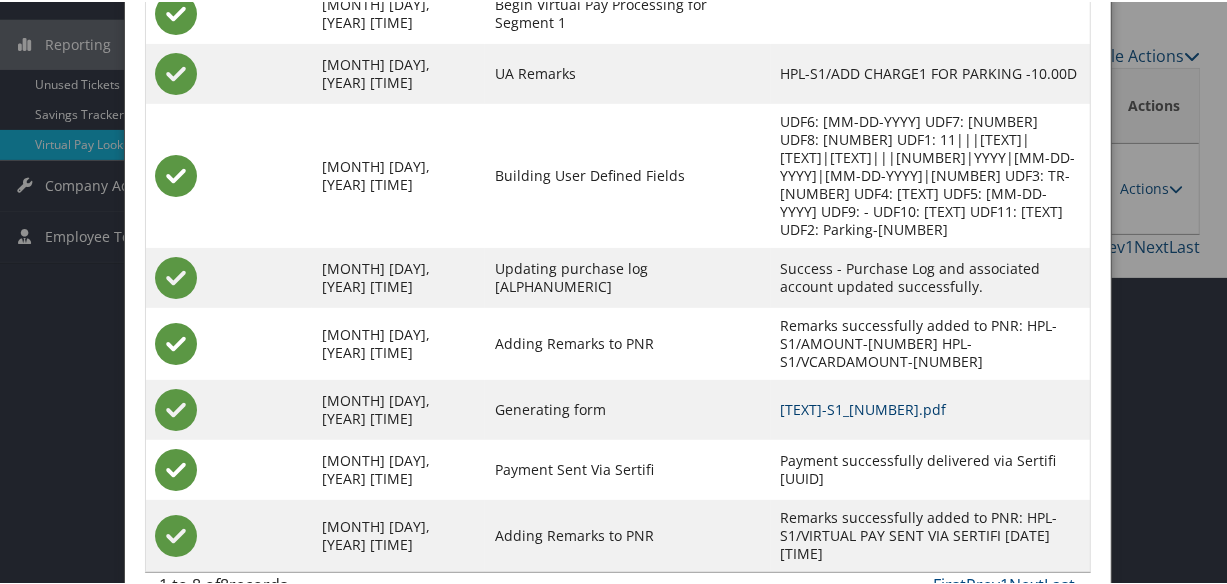 click on "HSXSOY-S1_1750700531967.pdf" at bounding box center (864, 407) 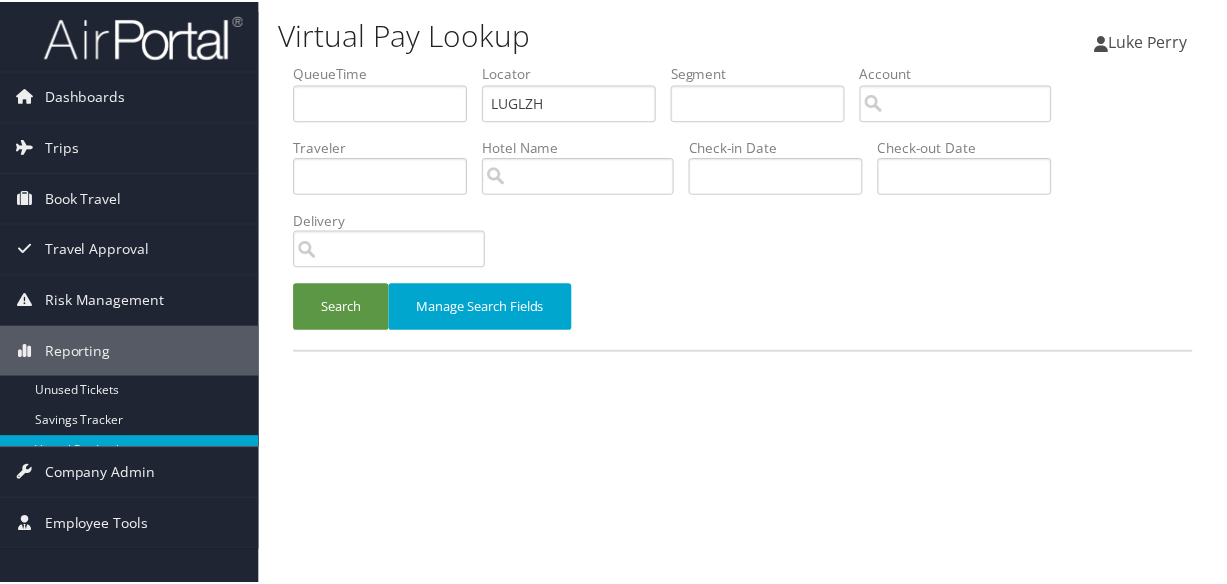 scroll, scrollTop: 0, scrollLeft: 0, axis: both 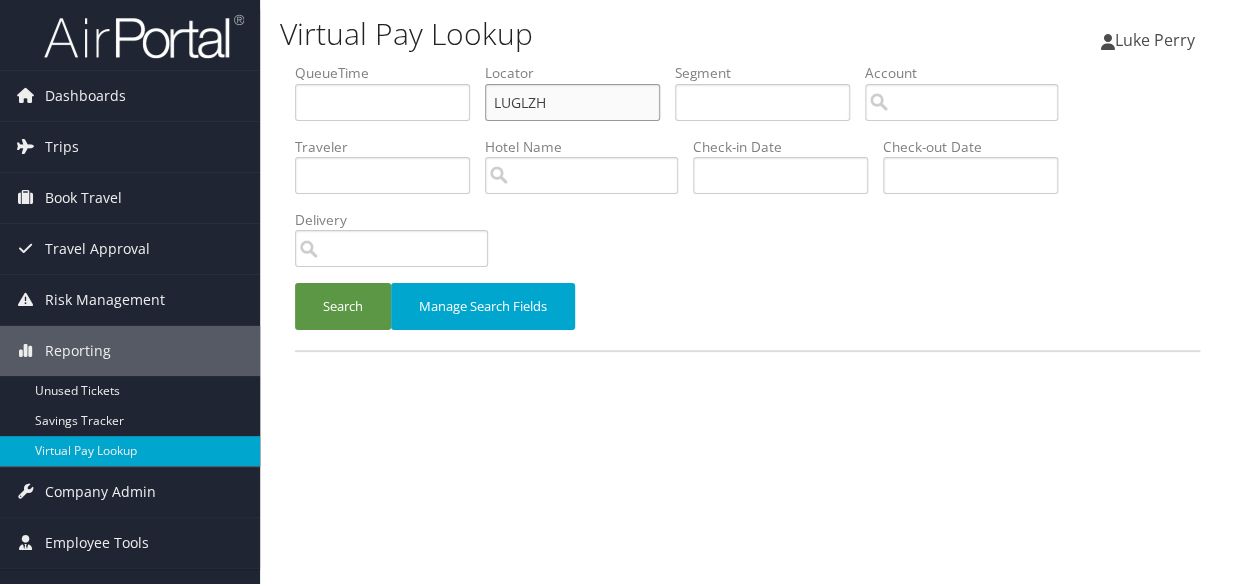 paste on "HCOJYC" 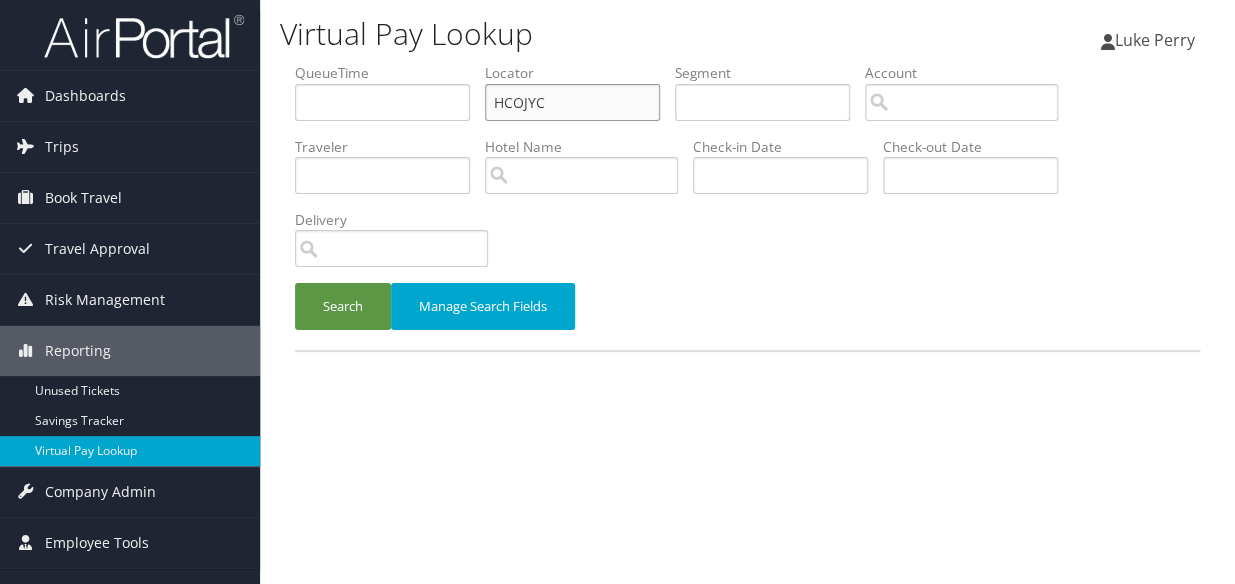 type on "HCOJYC" 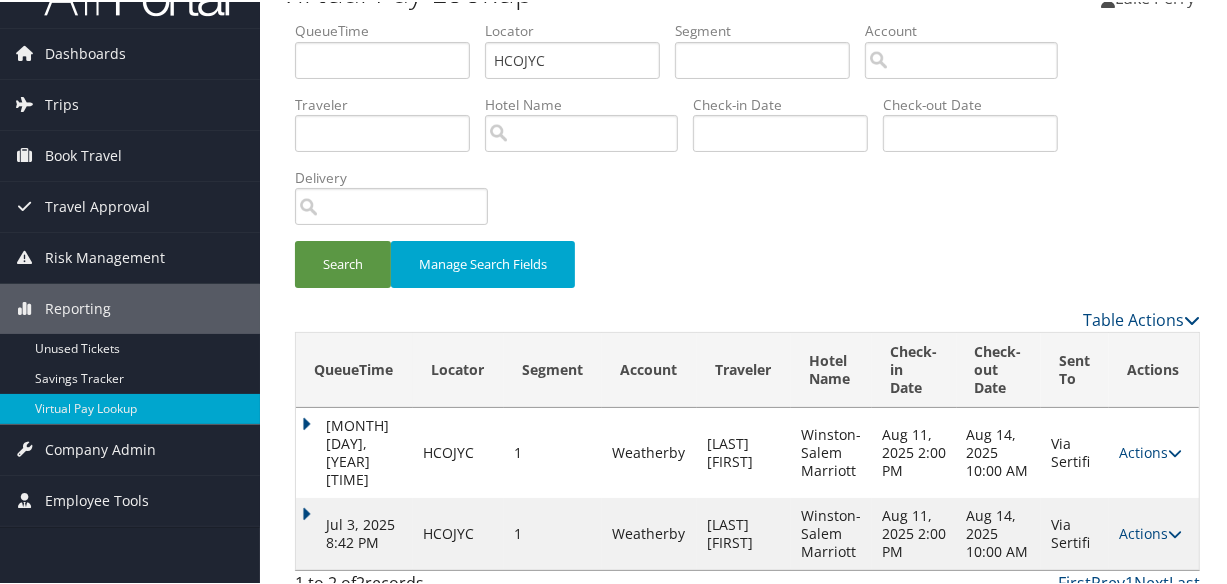 click on "Actions   Resend  Logs  View Itinerary" at bounding box center [1154, 532] 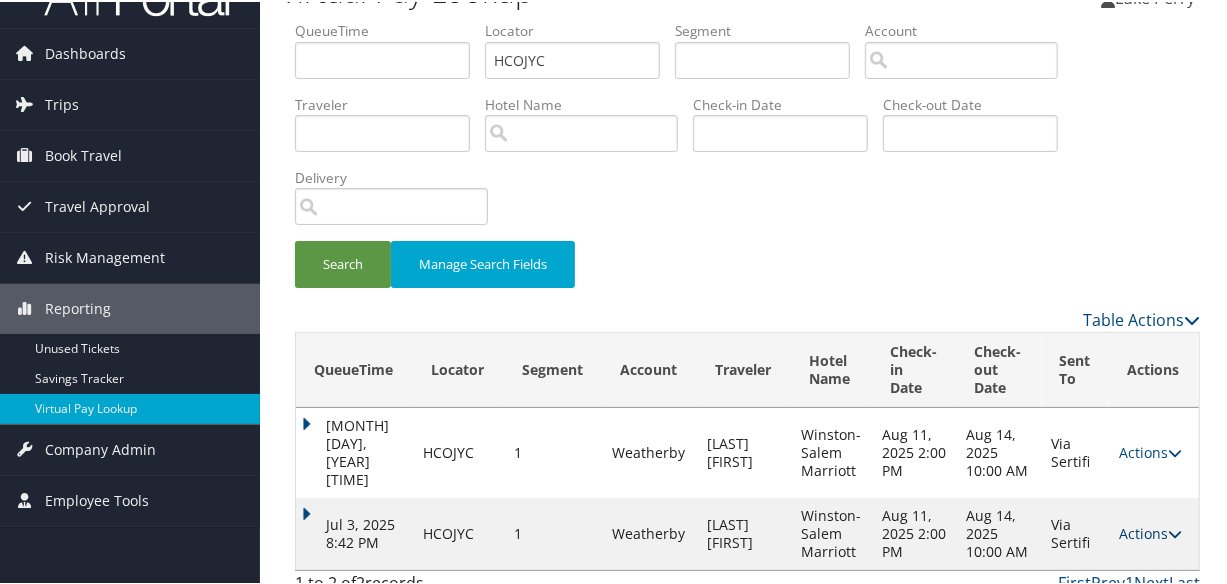 click on "Actions" at bounding box center (1150, 531) 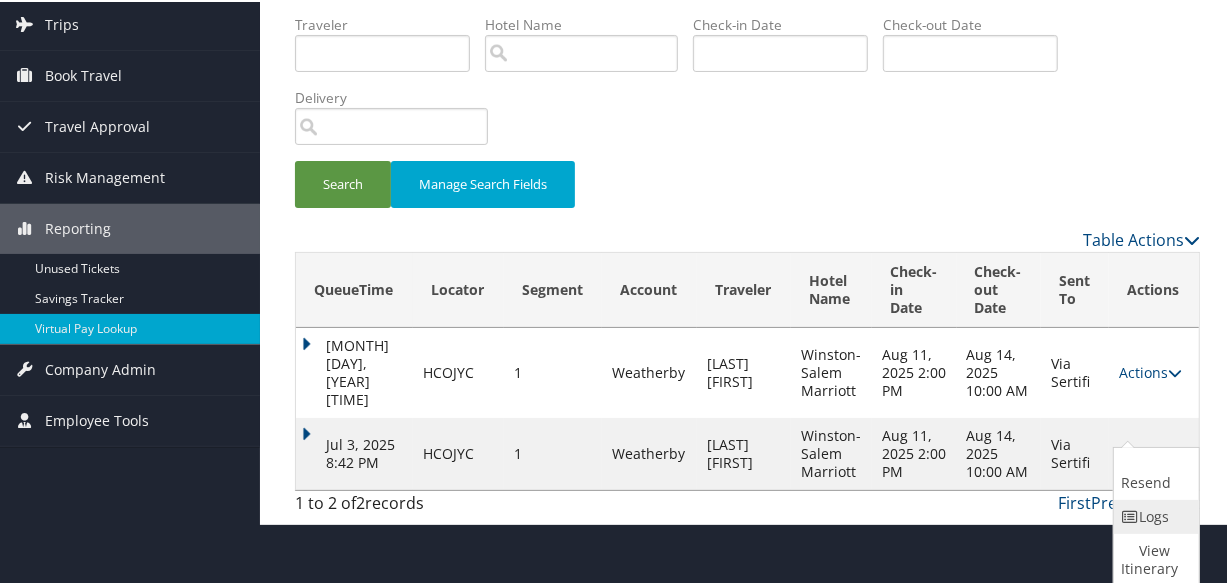 click at bounding box center (1131, 515) 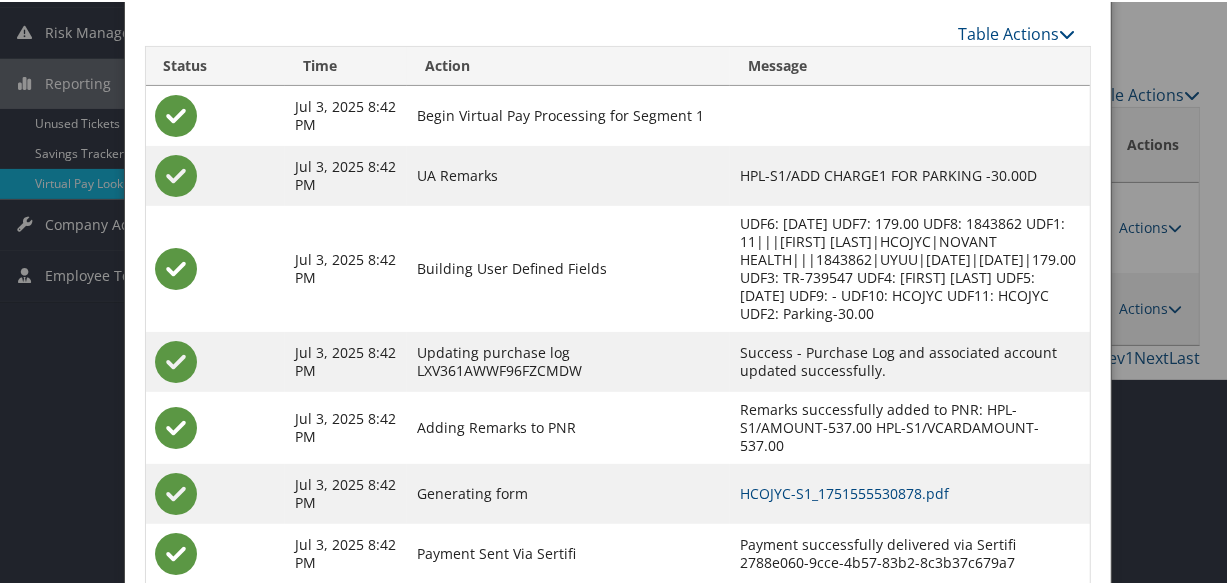 scroll, scrollTop: 370, scrollLeft: 0, axis: vertical 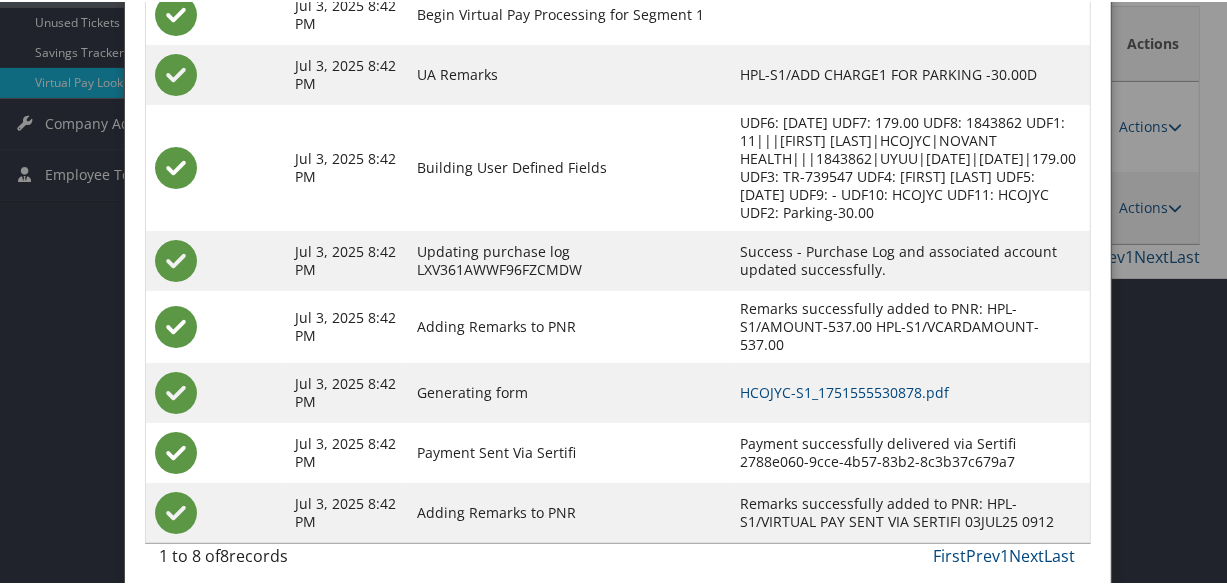 click on "HCOJYC-S1_1751555530878.pdf" at bounding box center [909, 391] 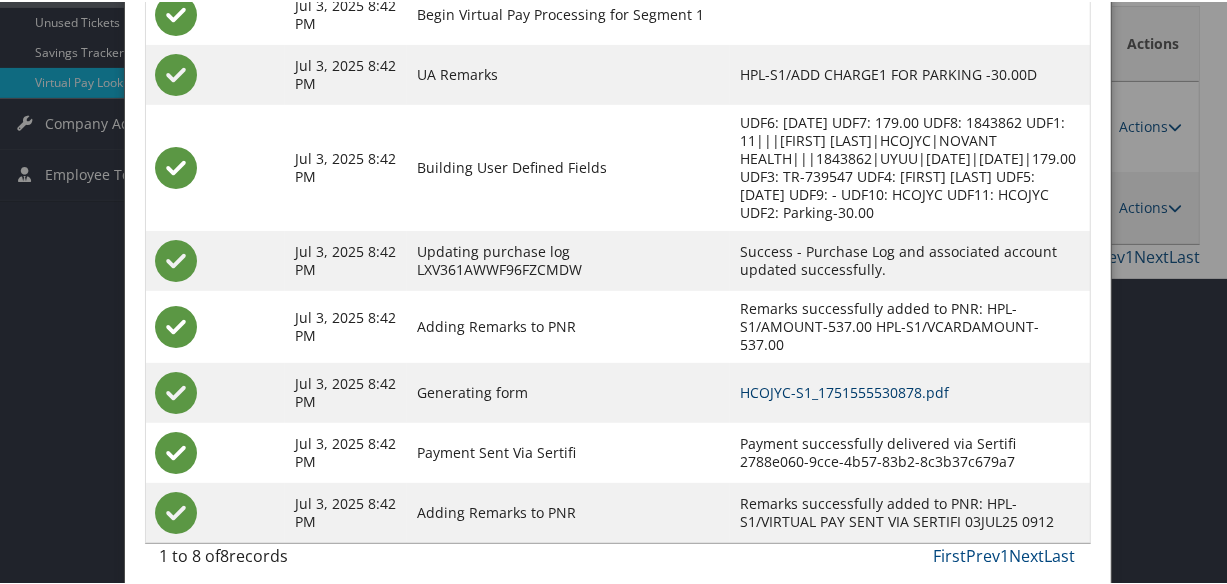 click on "HCOJYC-S1_1751555530878.pdf" at bounding box center (844, 390) 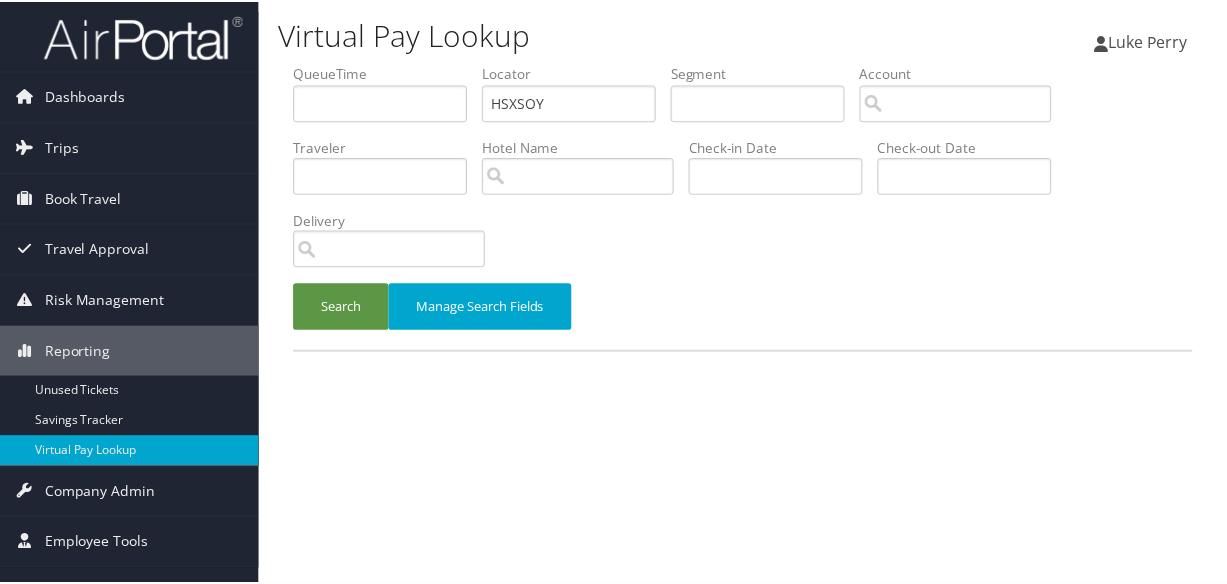 scroll, scrollTop: 0, scrollLeft: 0, axis: both 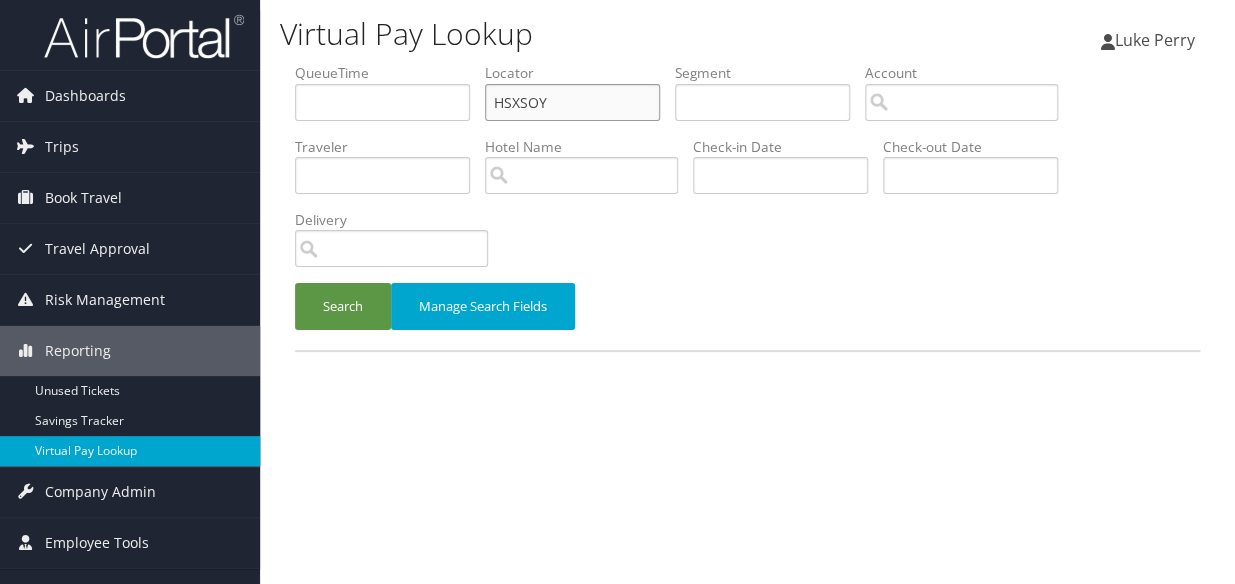 paste on "DVMDHN" 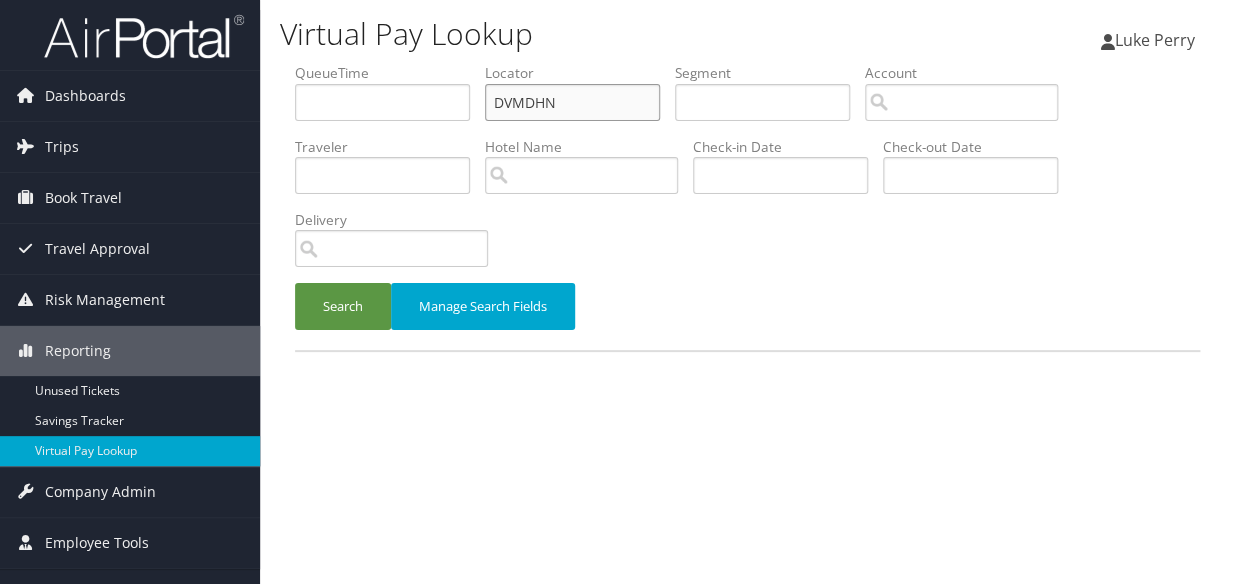 drag, startPoint x: 534, startPoint y: 107, endPoint x: 359, endPoint y: 136, distance: 177.38658 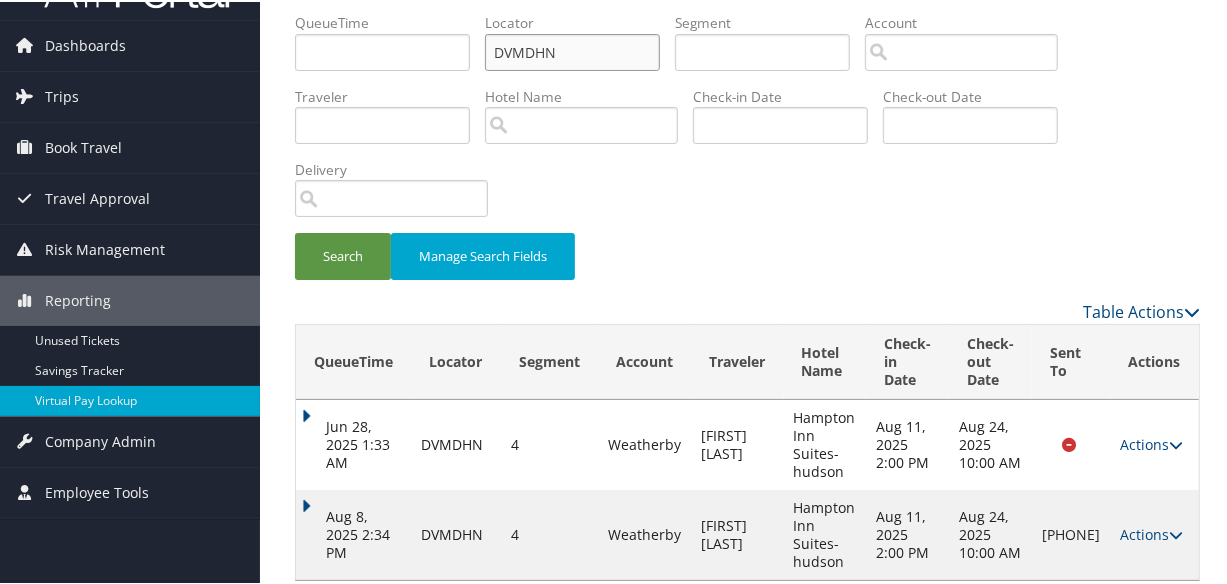 scroll, scrollTop: 80, scrollLeft: 0, axis: vertical 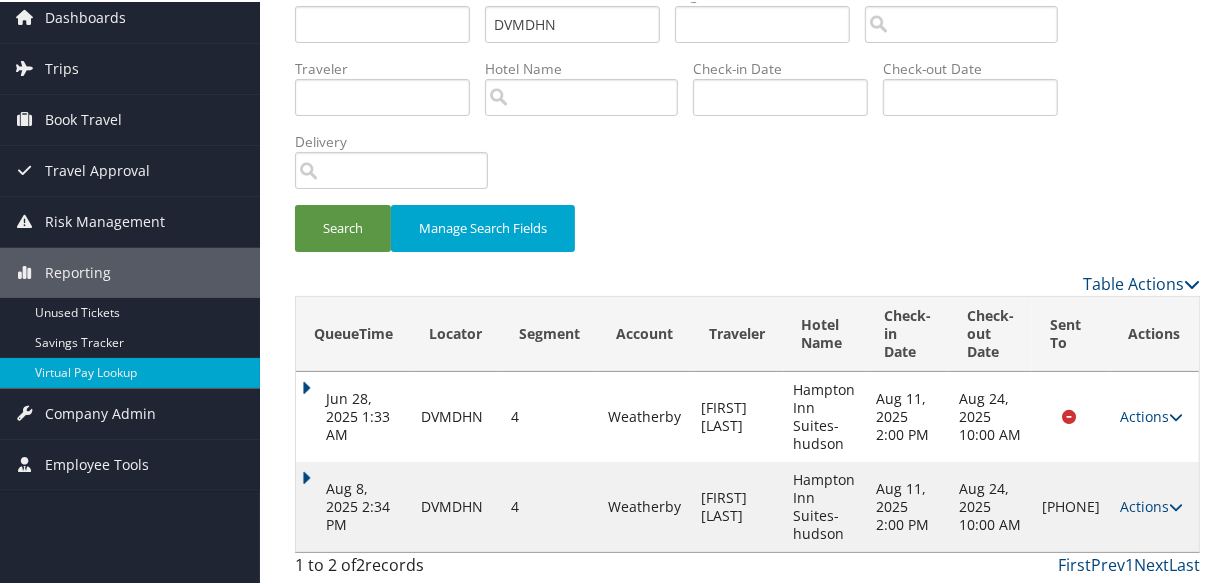 click on "Actions   Resend  Logs  Delivery Information  View Itinerary" at bounding box center (1155, 505) 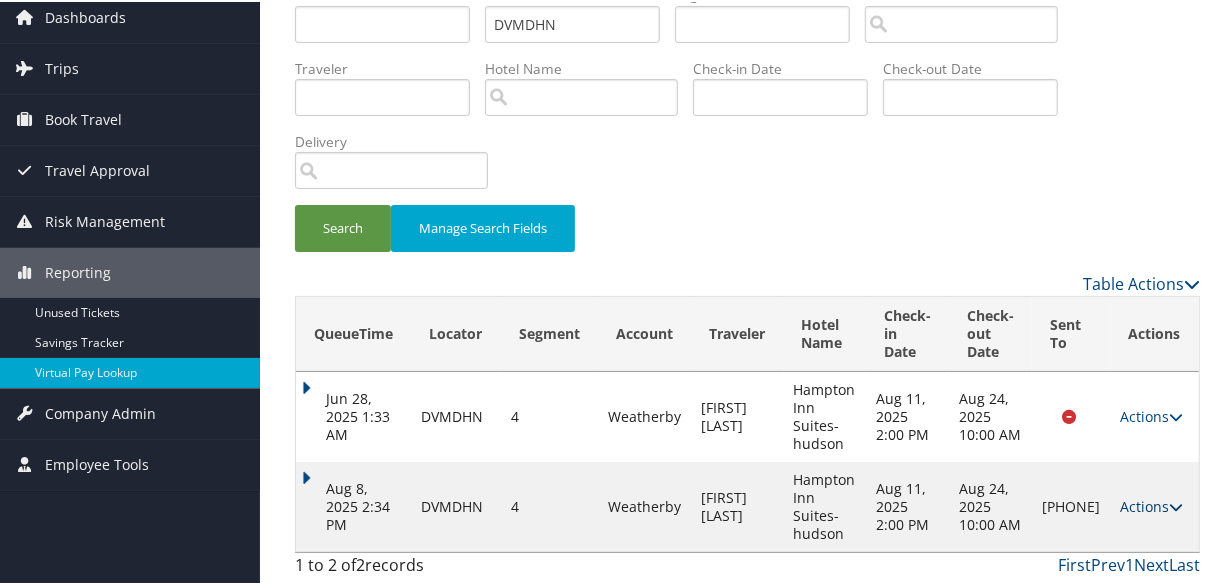 click on "Actions" at bounding box center [1152, 504] 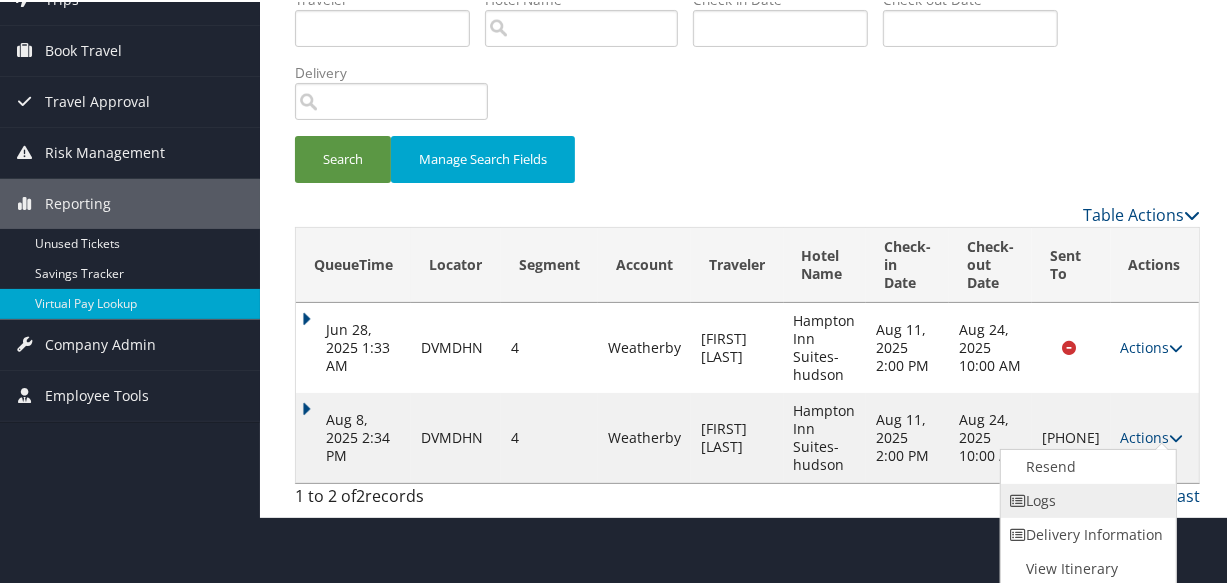 click on "Logs" at bounding box center (1086, 499) 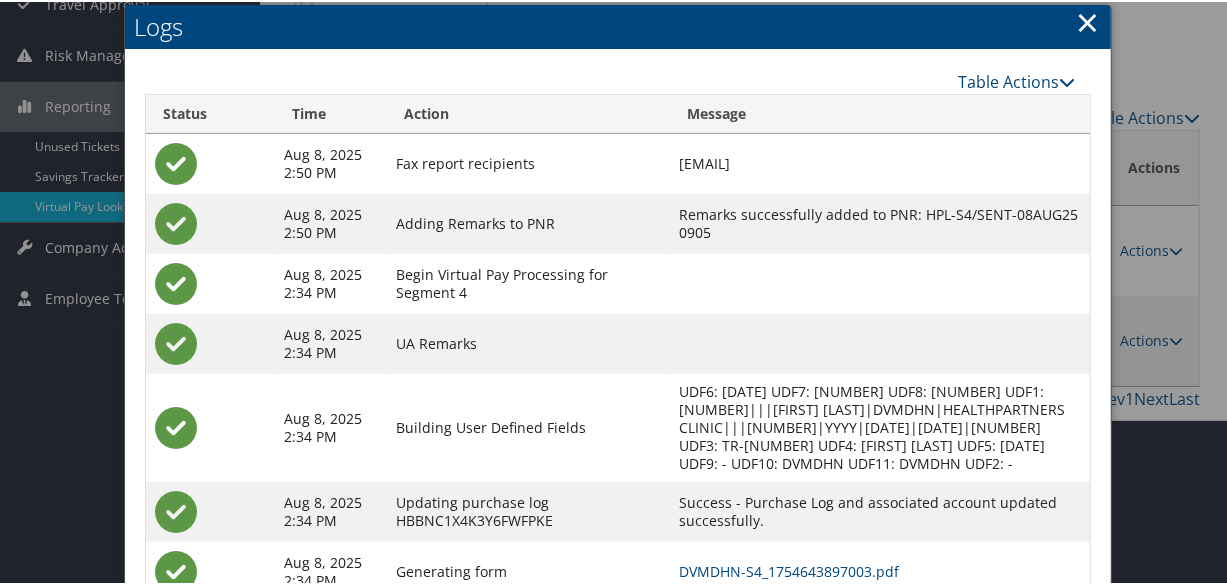 scroll, scrollTop: 377, scrollLeft: 0, axis: vertical 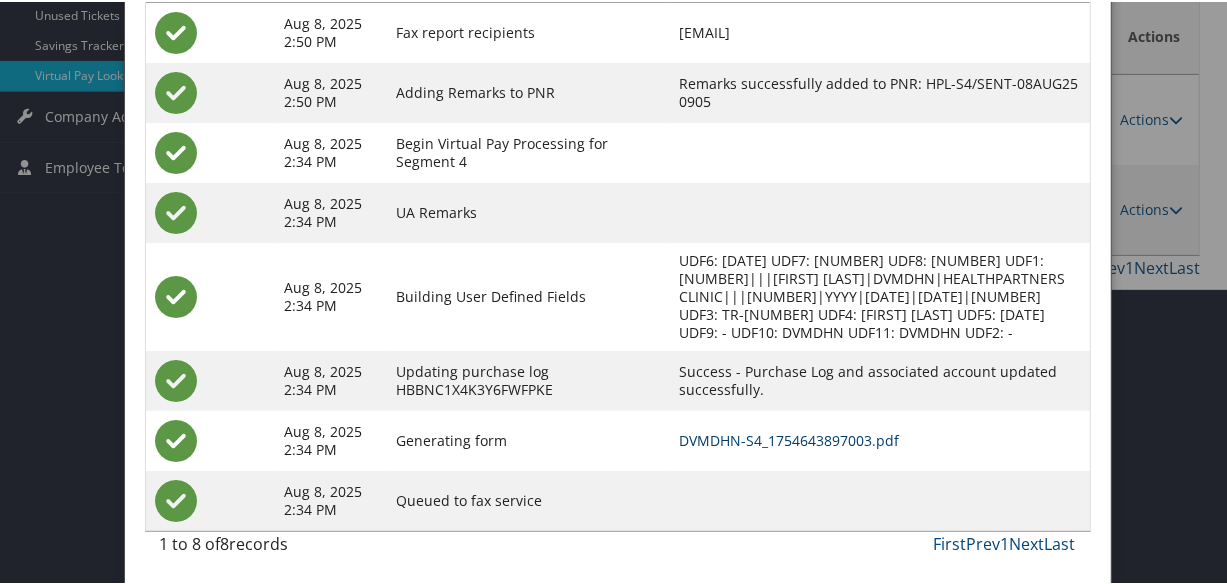 click on "DVMDHN-S4_1754643897003.pdf" at bounding box center (790, 438) 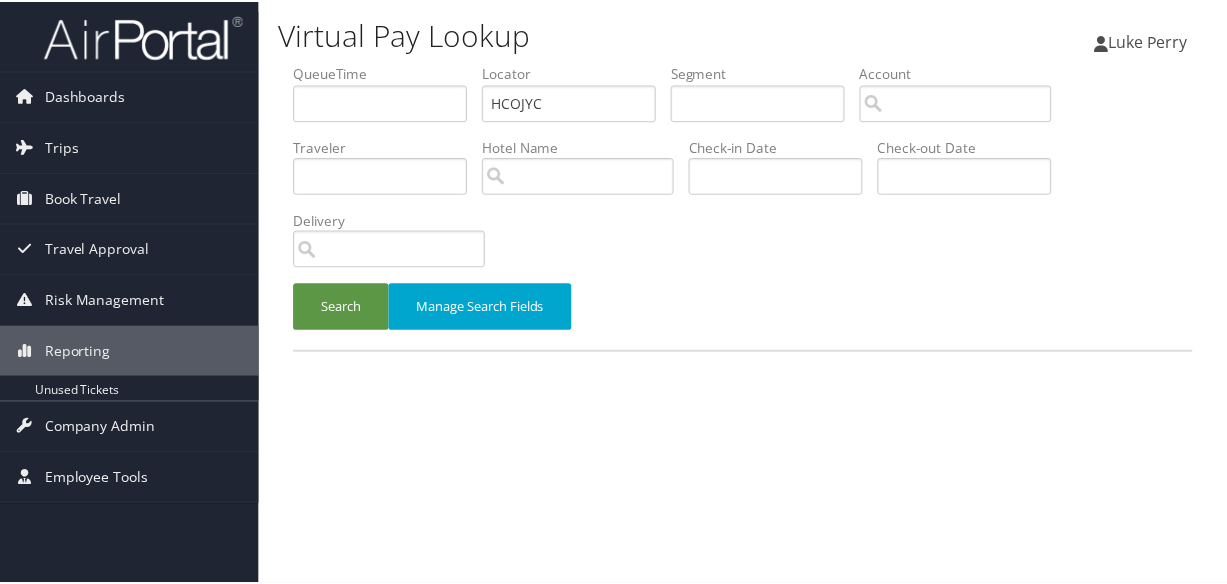 scroll, scrollTop: 0, scrollLeft: 0, axis: both 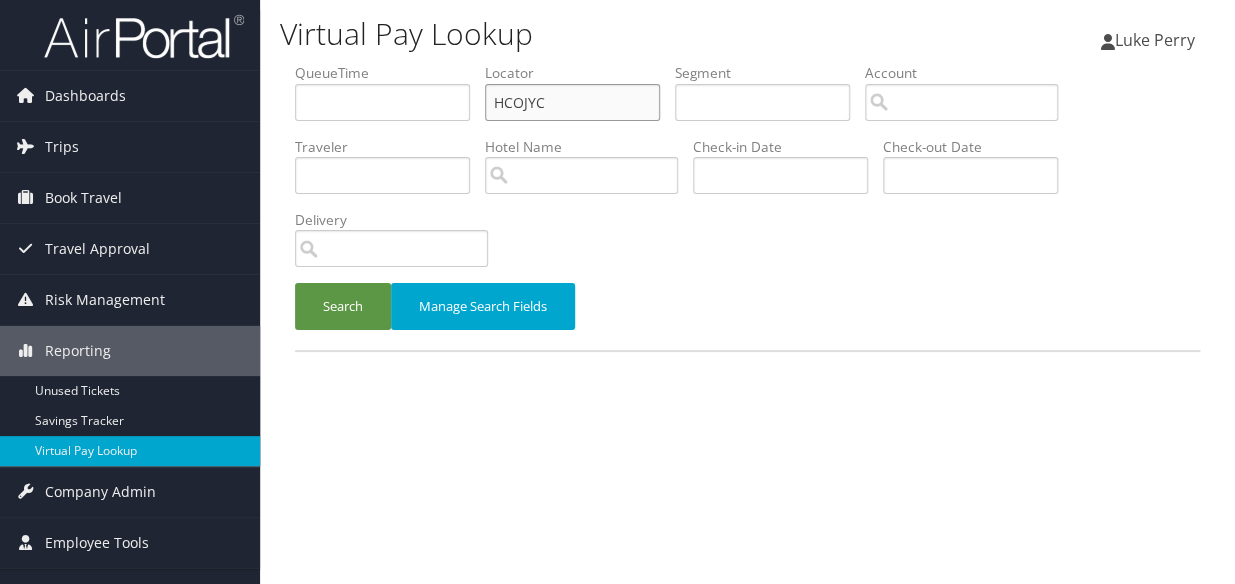 drag, startPoint x: 572, startPoint y: 98, endPoint x: 422, endPoint y: 109, distance: 150.40279 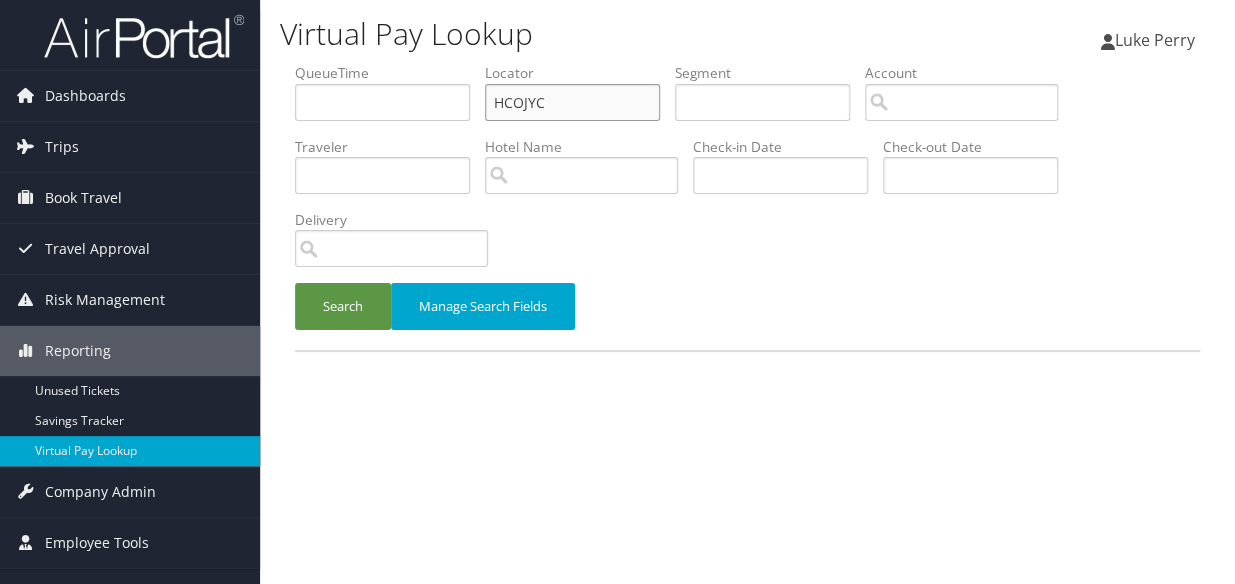 click on "QueueTime Locator HCOJYC Segment Account Traveler Hotel Name Check-in Date Check-out Date Delivery" at bounding box center (747, 63) 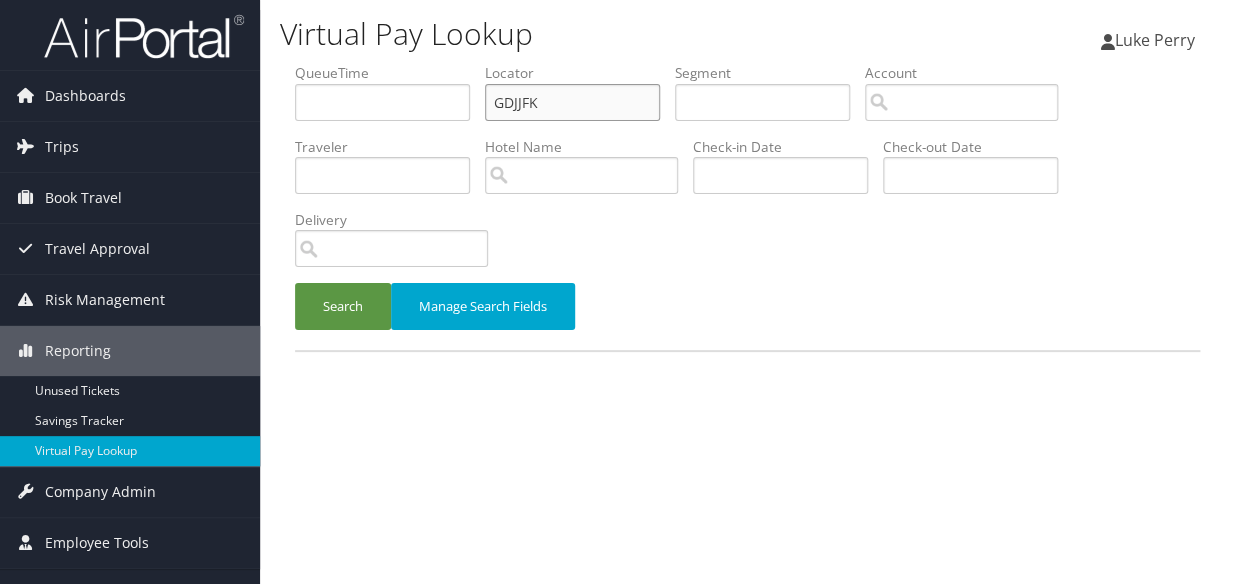 type on "GDJJFK" 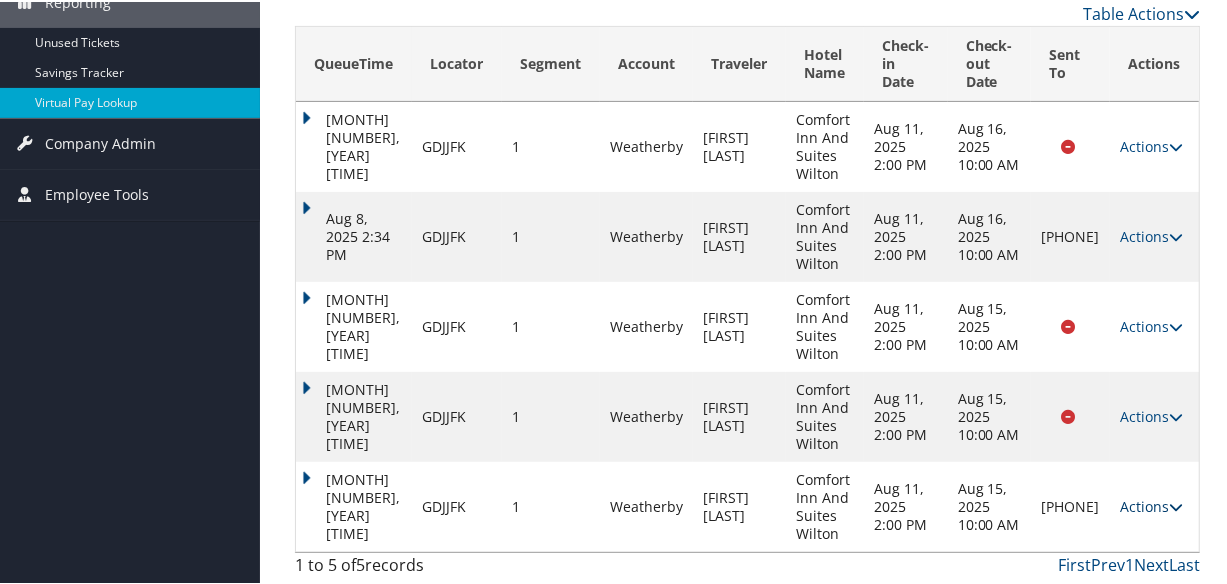 click on "Actions" at bounding box center [1151, 504] 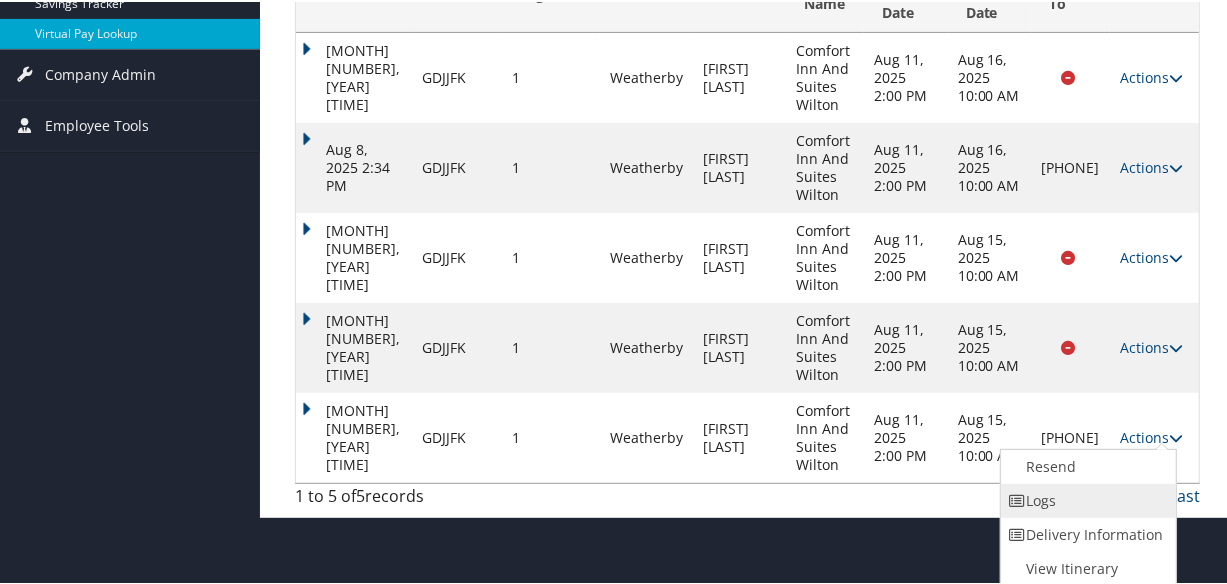 click on "Logs" at bounding box center (1086, 499) 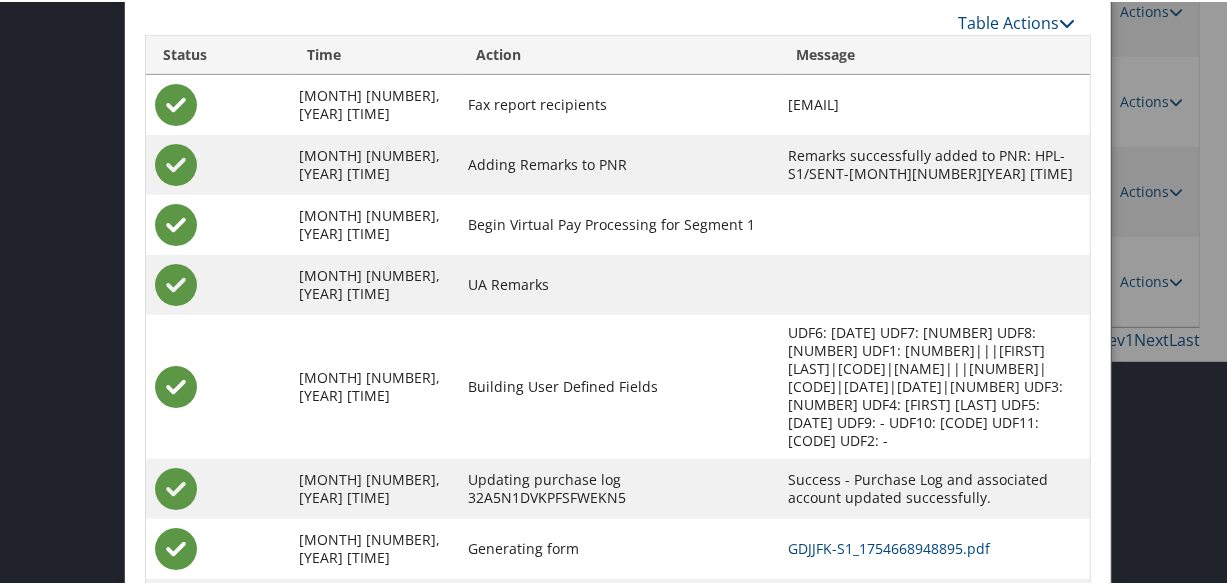 scroll, scrollTop: 647, scrollLeft: 0, axis: vertical 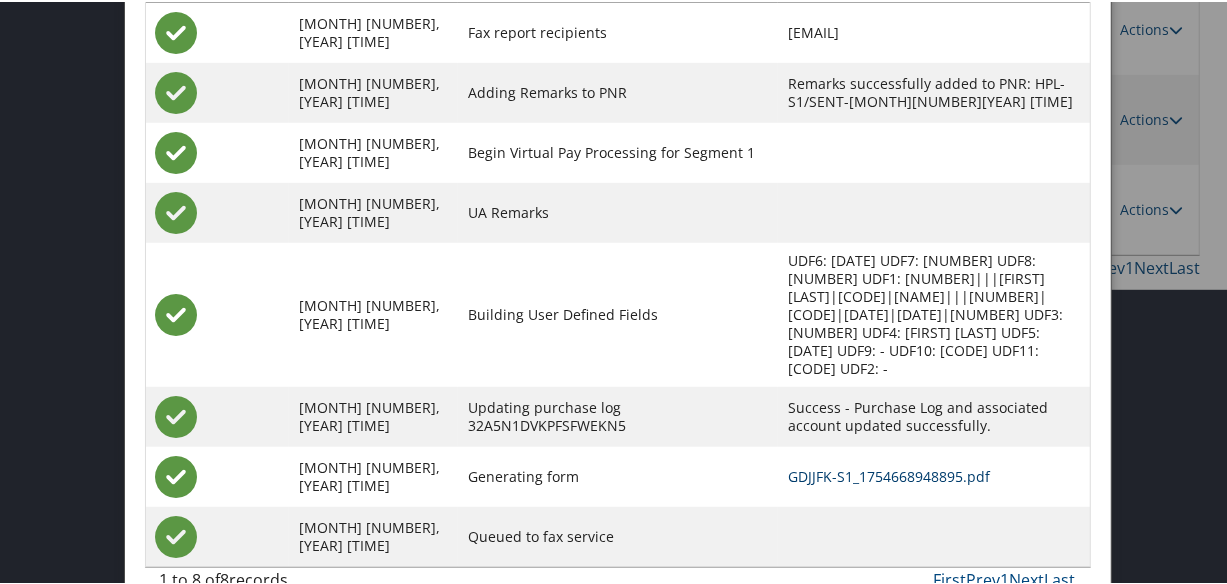 click on "GDJJFK-S1_1754668948895.pdf" at bounding box center (889, 474) 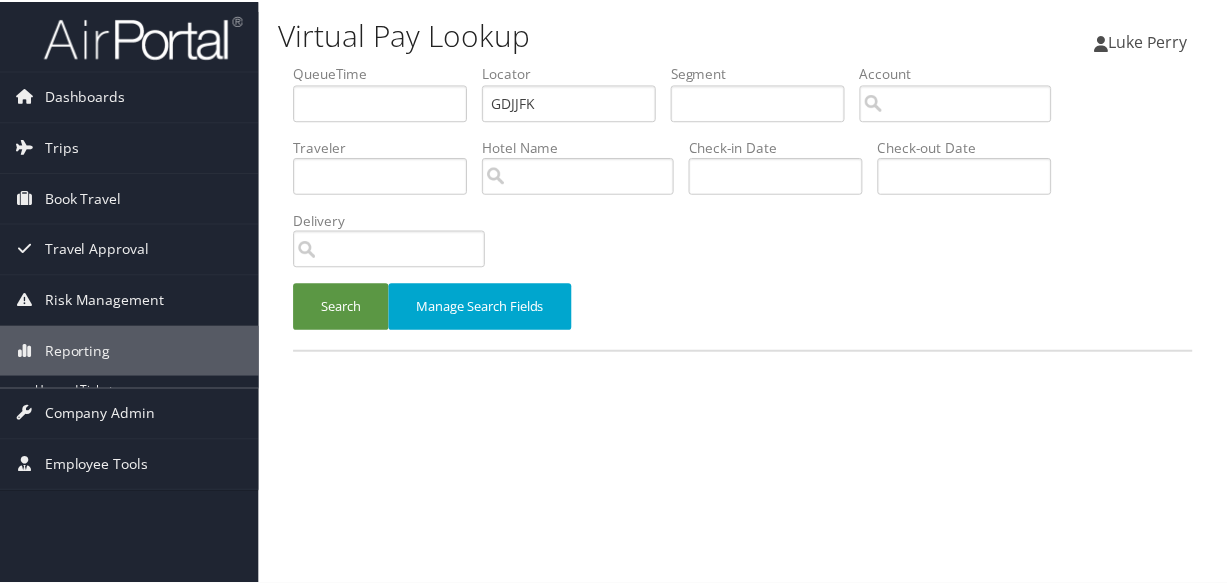 scroll, scrollTop: 0, scrollLeft: 0, axis: both 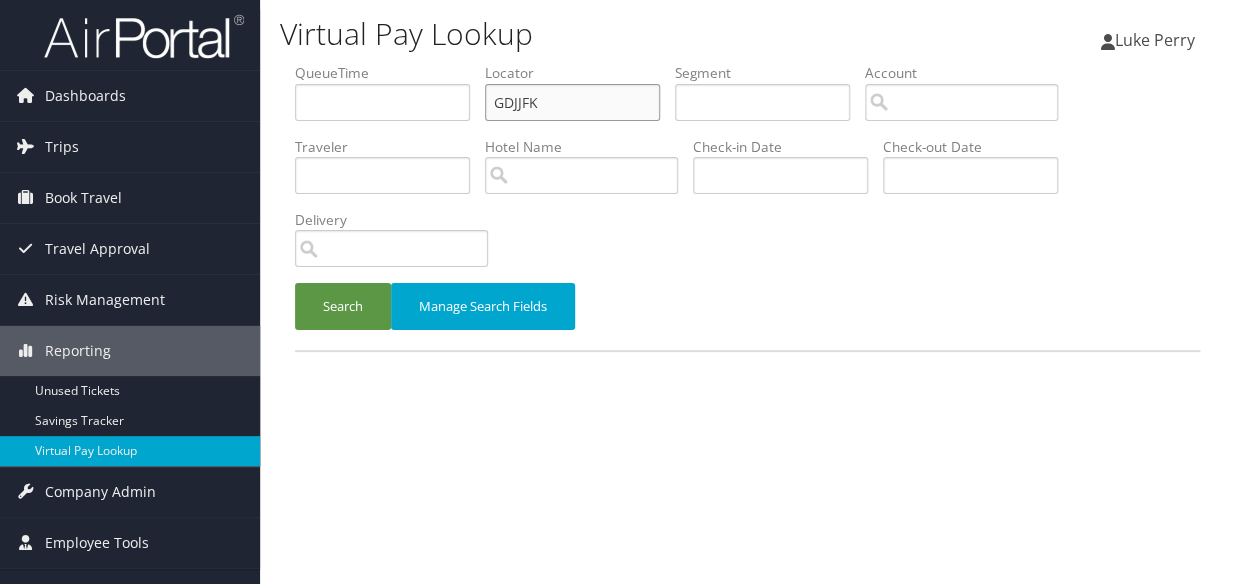 paste on "SIRLRE" 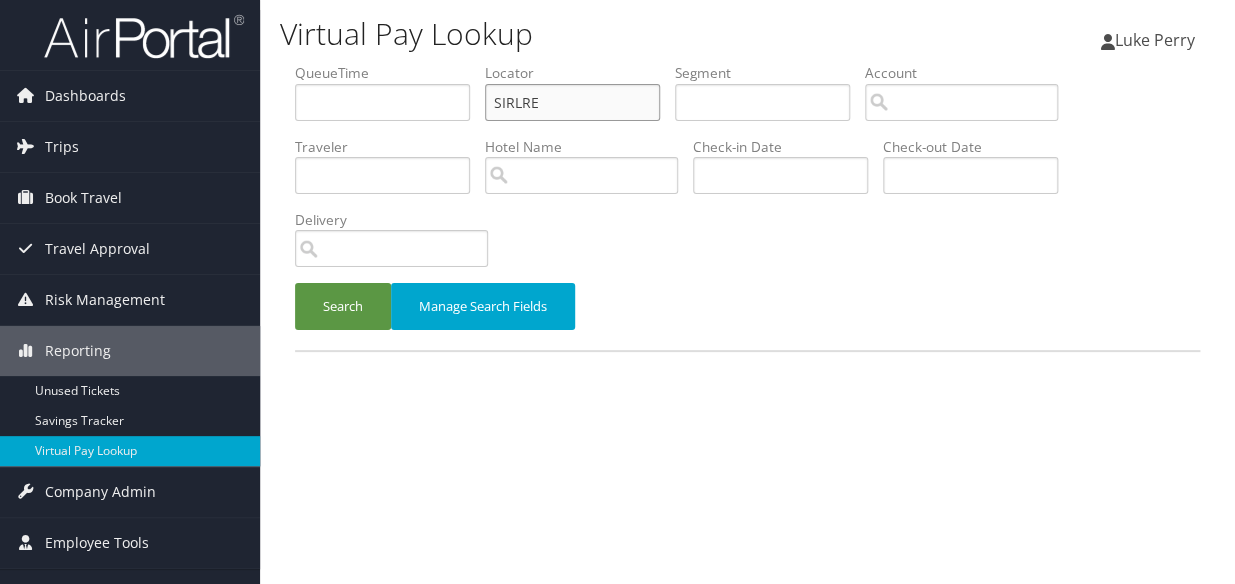 drag, startPoint x: 513, startPoint y: 100, endPoint x: 369, endPoint y: 128, distance: 146.69696 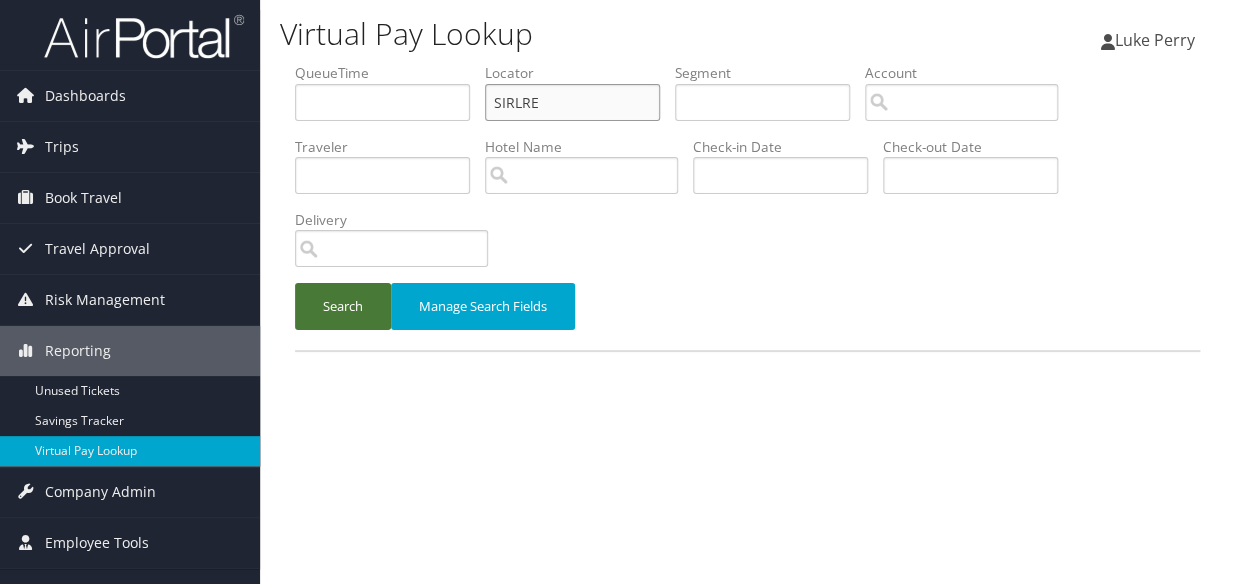 type on "SIRLRE" 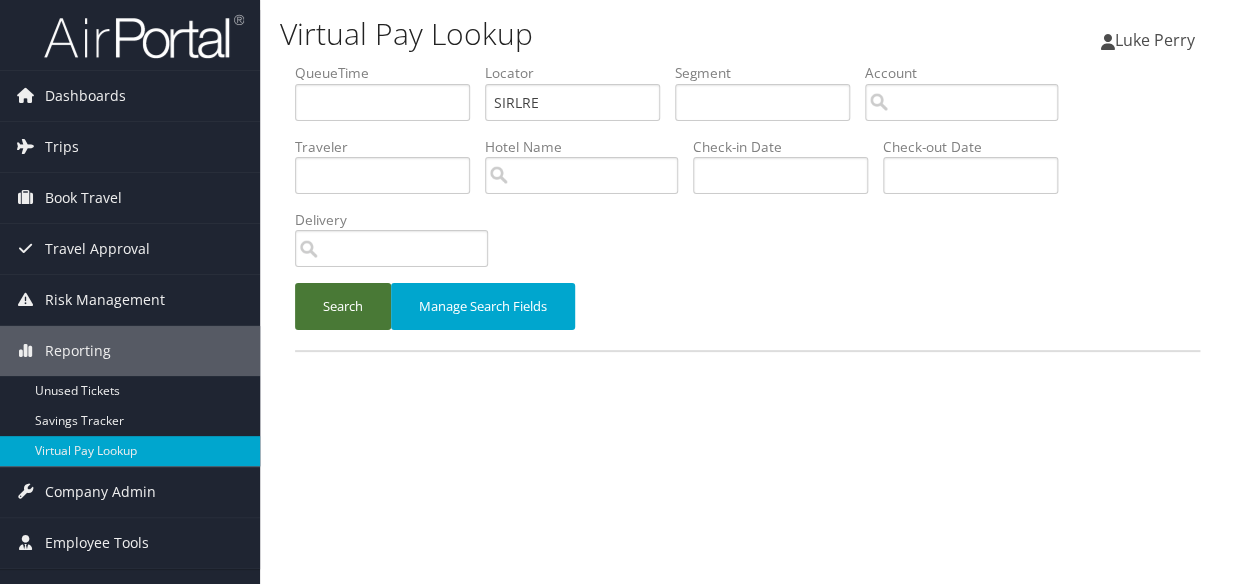 click on "Search" at bounding box center (343, 306) 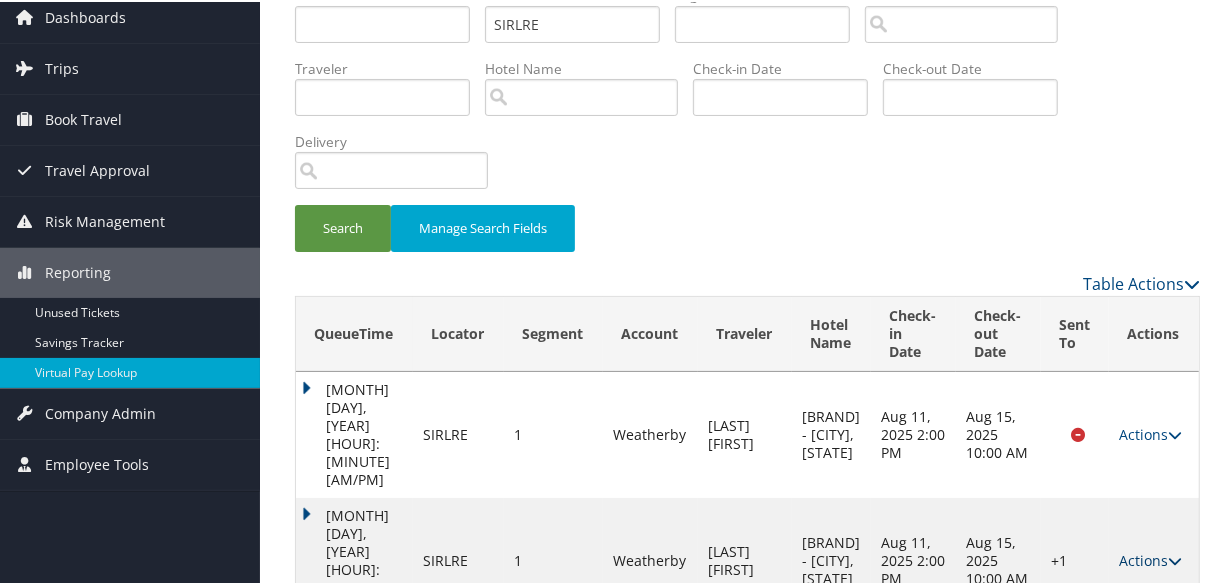 click on "Actions" at bounding box center [1150, 558] 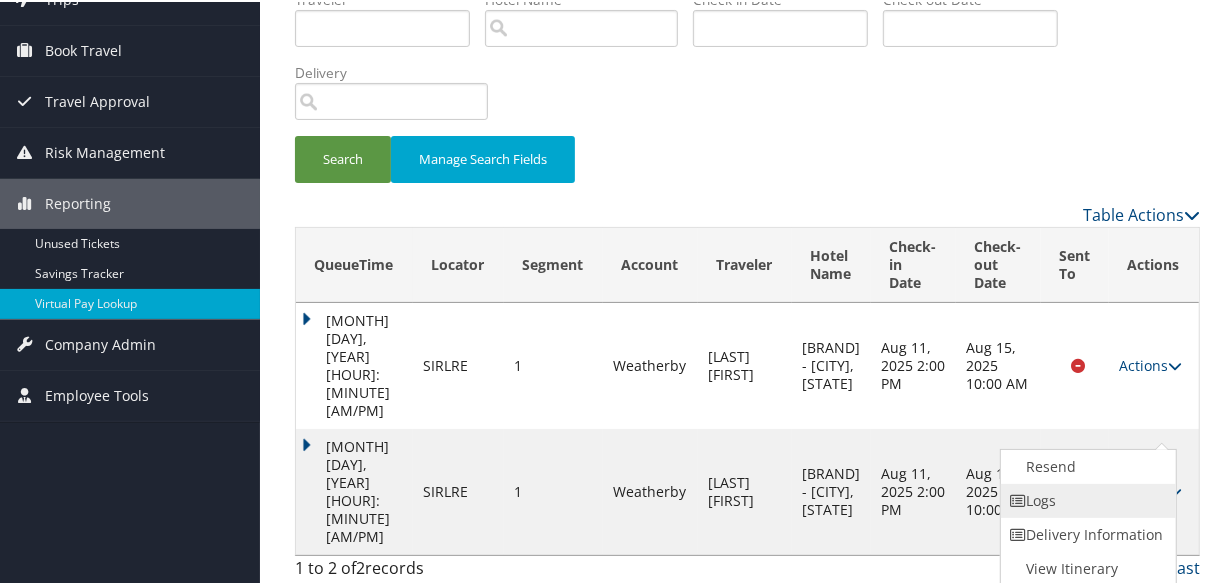click on "Logs" at bounding box center (1086, 499) 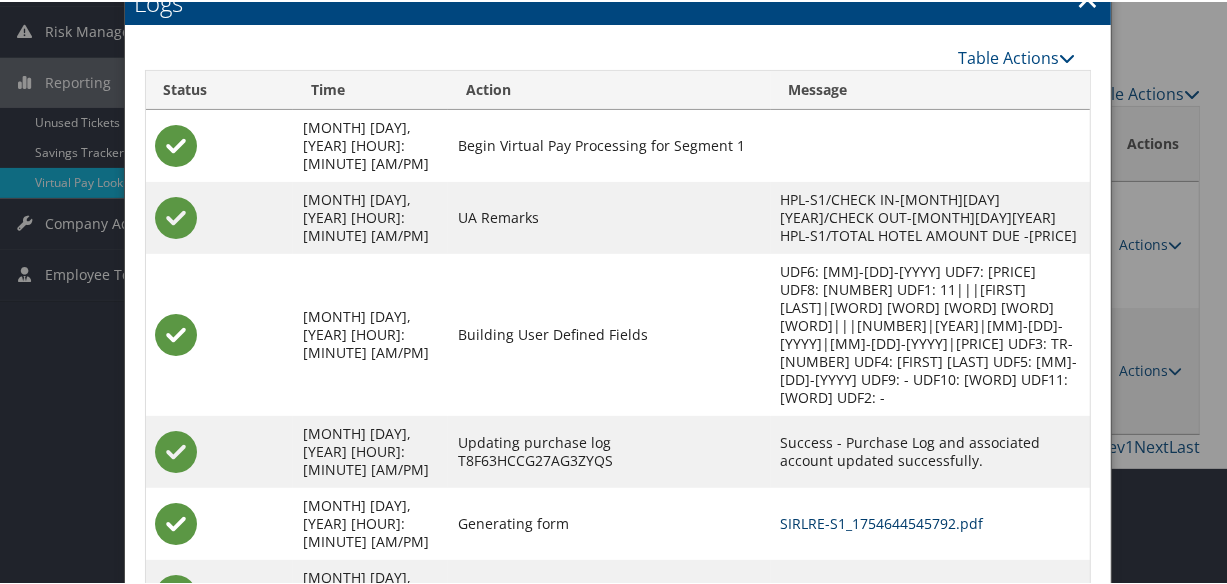 scroll, scrollTop: 275, scrollLeft: 0, axis: vertical 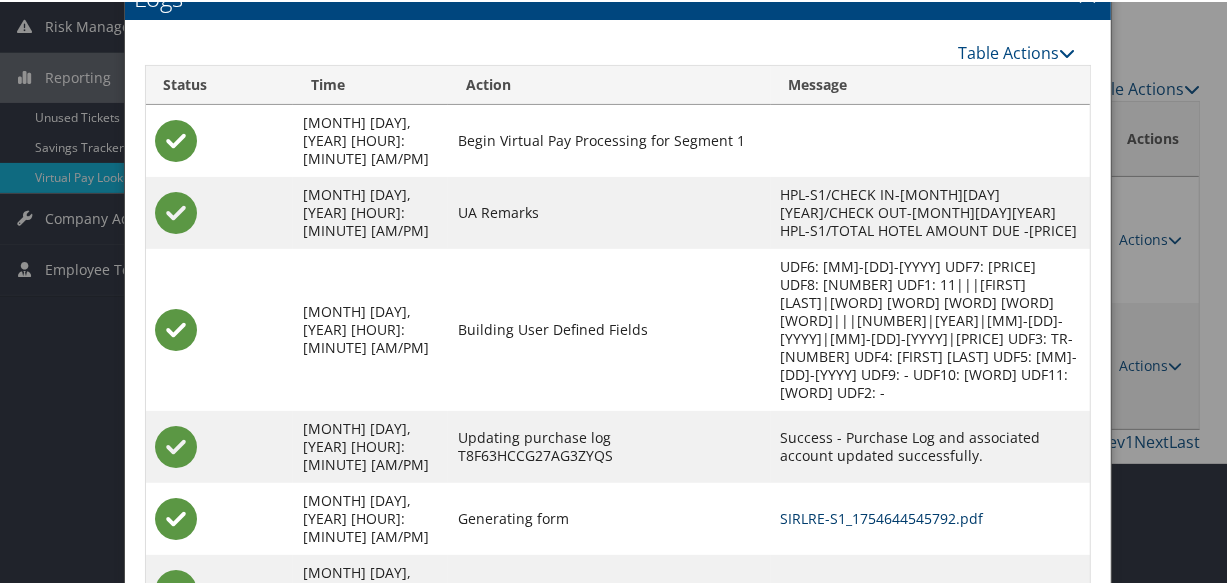 click on "SIRLRE-S1_1754644545792.pdf" at bounding box center [882, 516] 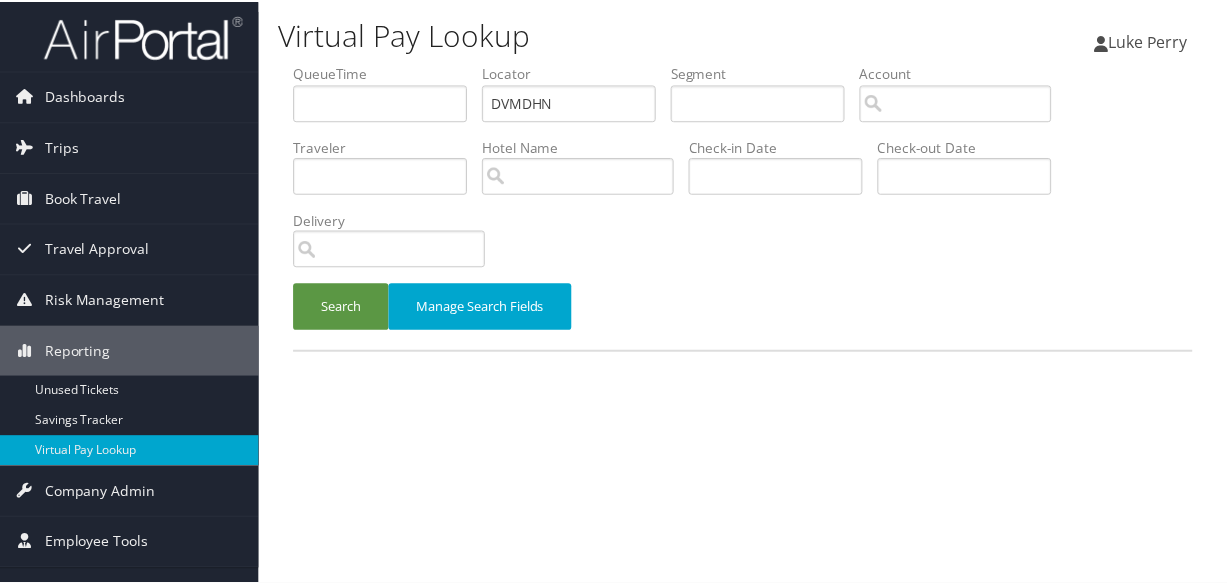 scroll, scrollTop: 0, scrollLeft: 0, axis: both 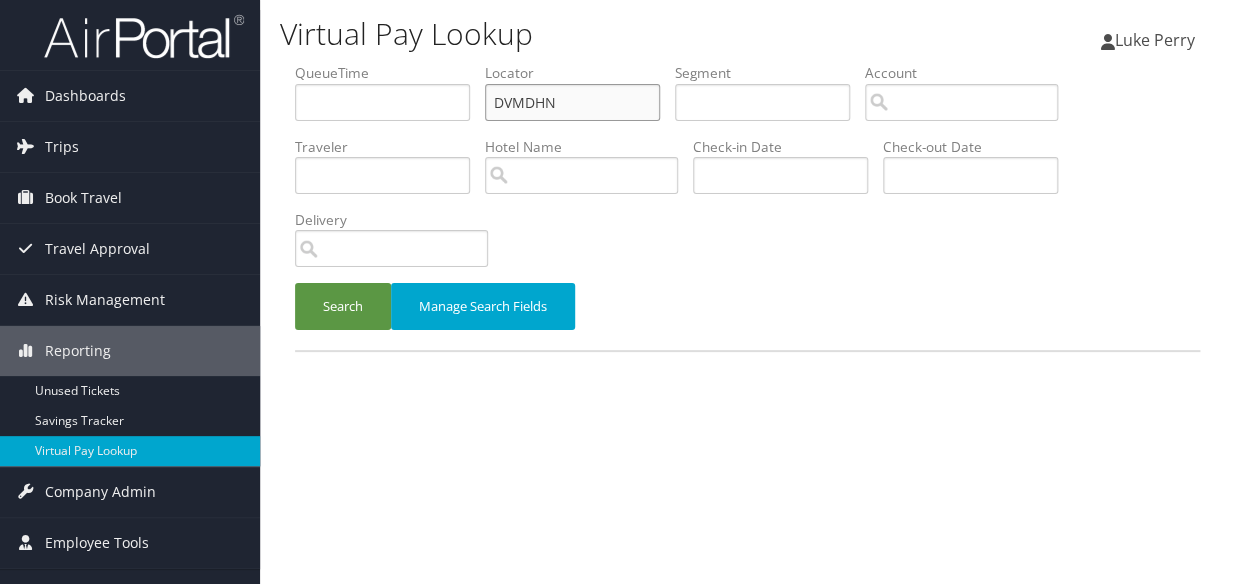 drag, startPoint x: 420, startPoint y: 88, endPoint x: 326, endPoint y: 100, distance: 94.76286 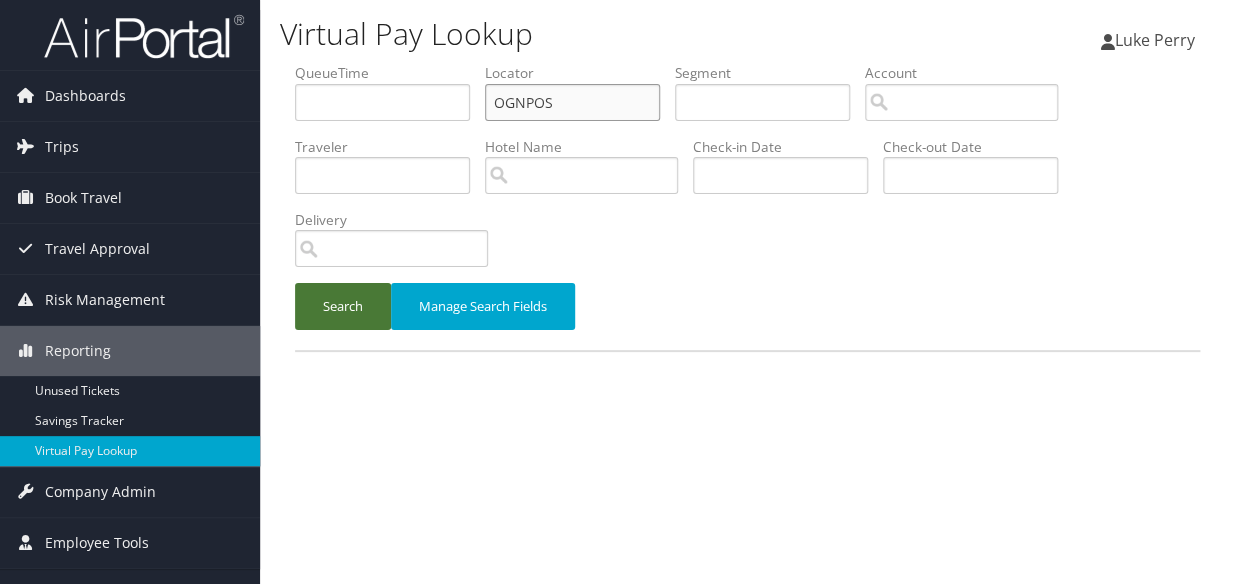 type on "OGNPOS" 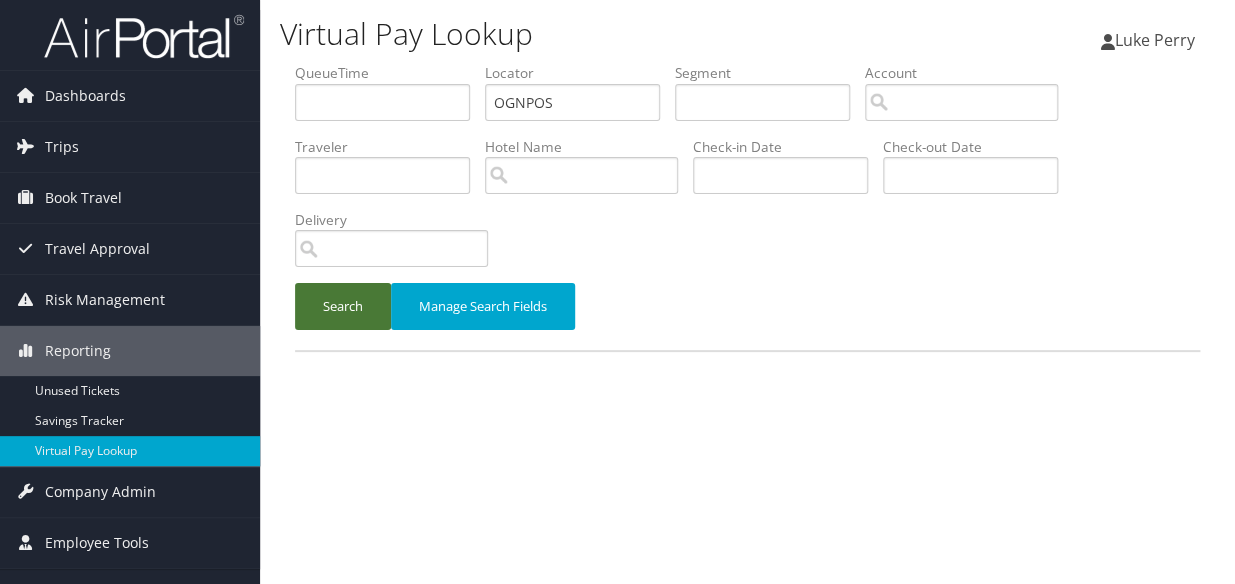 click on "Search" at bounding box center (343, 306) 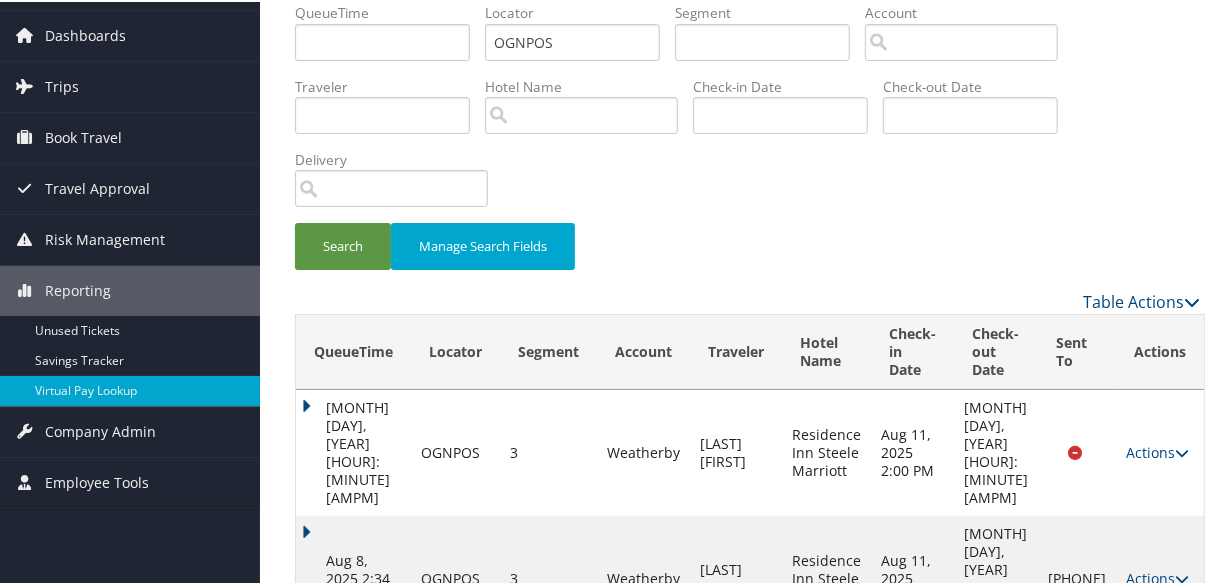 click on "Actions" at bounding box center [1157, 576] 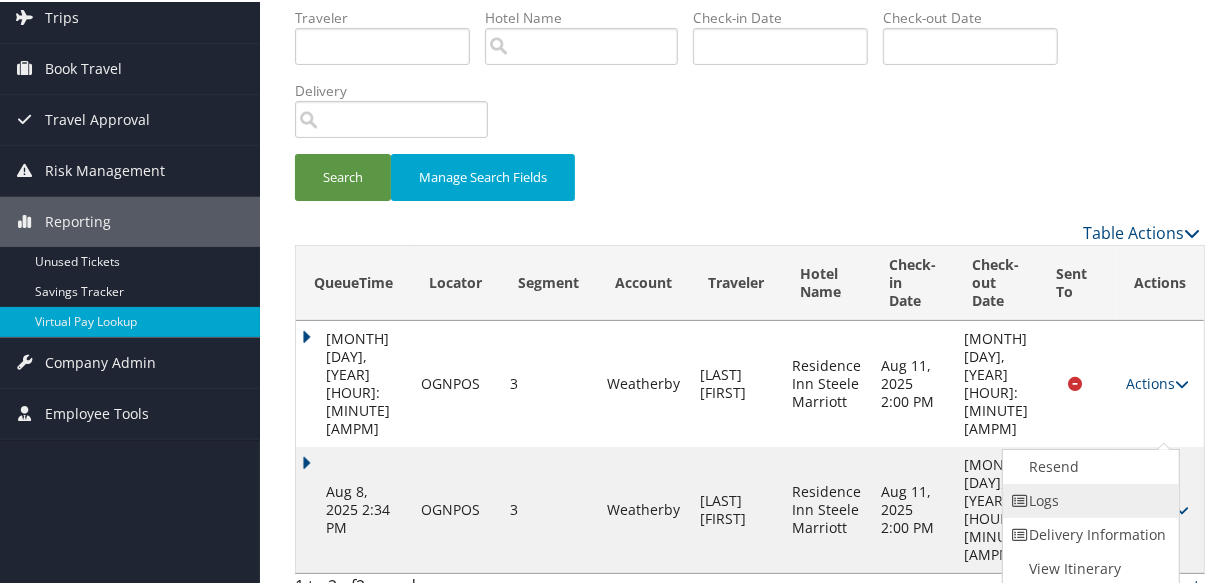 click on "Logs" at bounding box center (1088, 499) 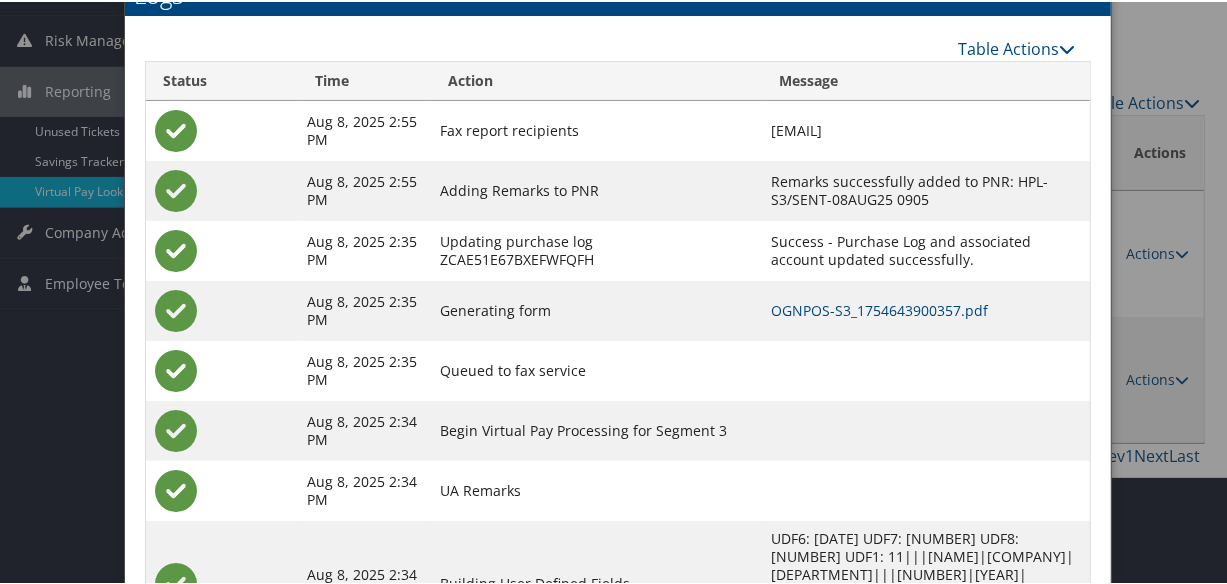 scroll, scrollTop: 378, scrollLeft: 0, axis: vertical 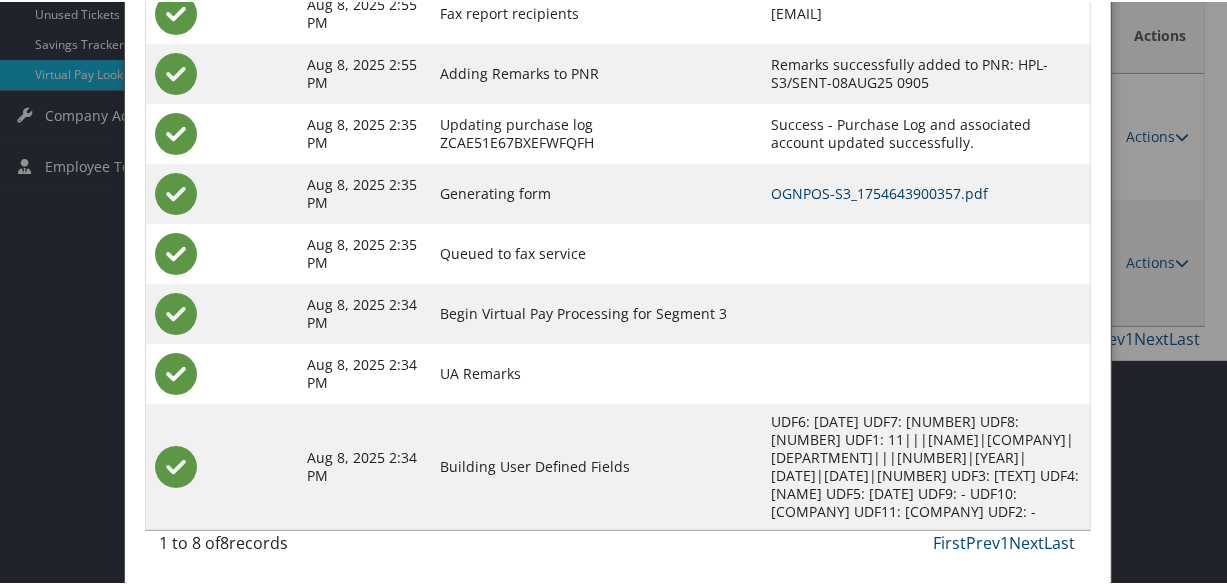click on "OGNPOS-S3_1754643900357.pdf" at bounding box center [879, 191] 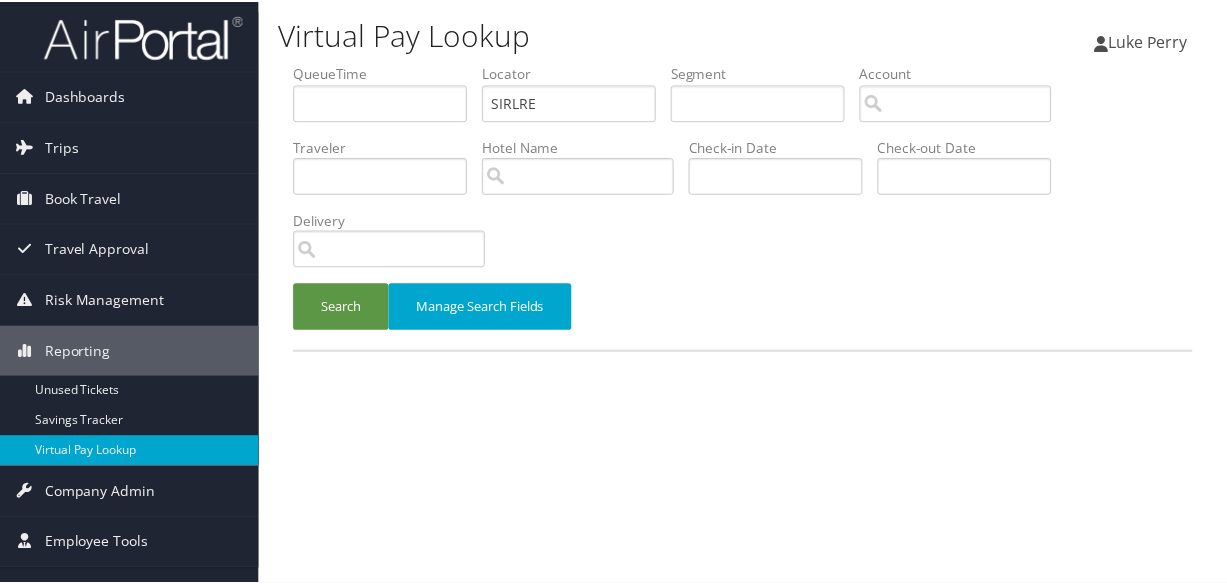 scroll, scrollTop: 0, scrollLeft: 0, axis: both 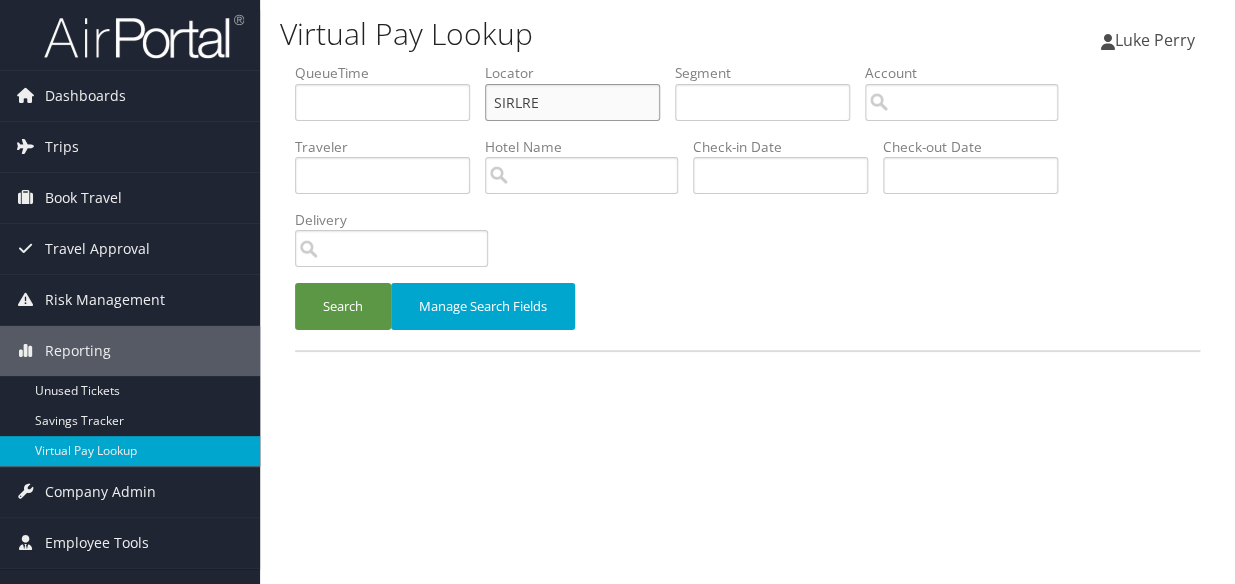 paste on "OGNPOS" 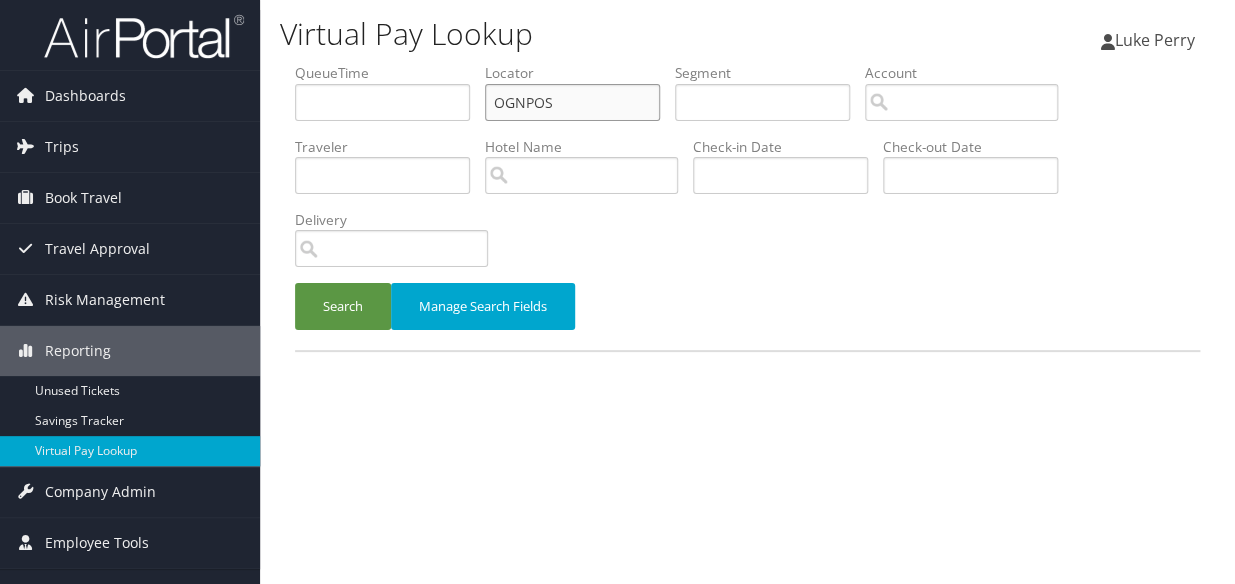 drag, startPoint x: 551, startPoint y: 99, endPoint x: 353, endPoint y: 113, distance: 198.49434 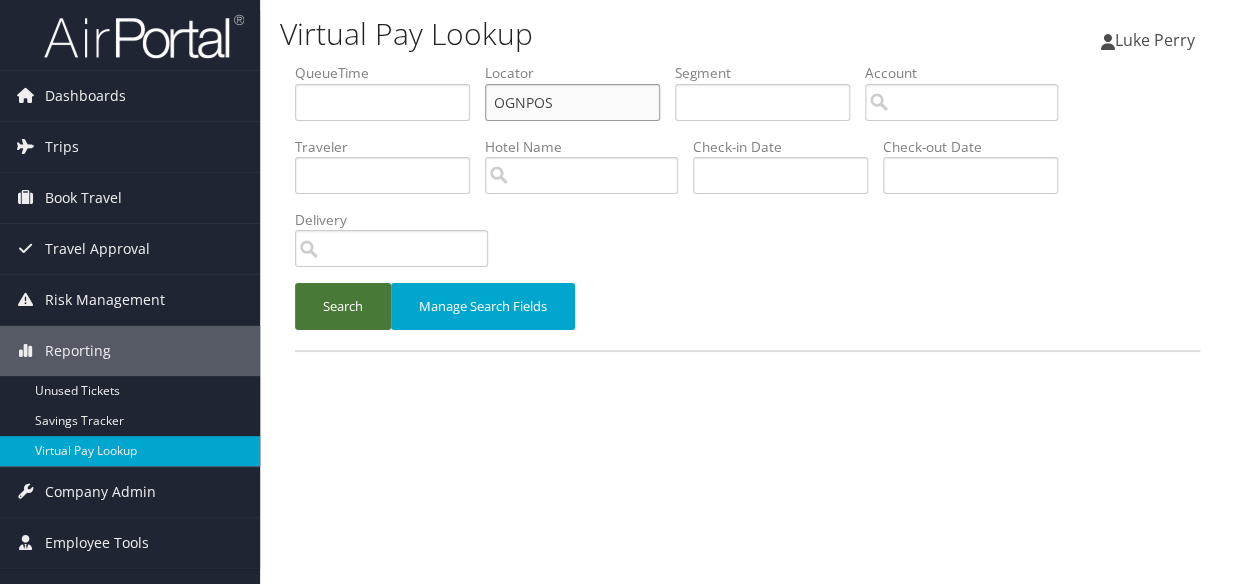 type on "OGNPOS" 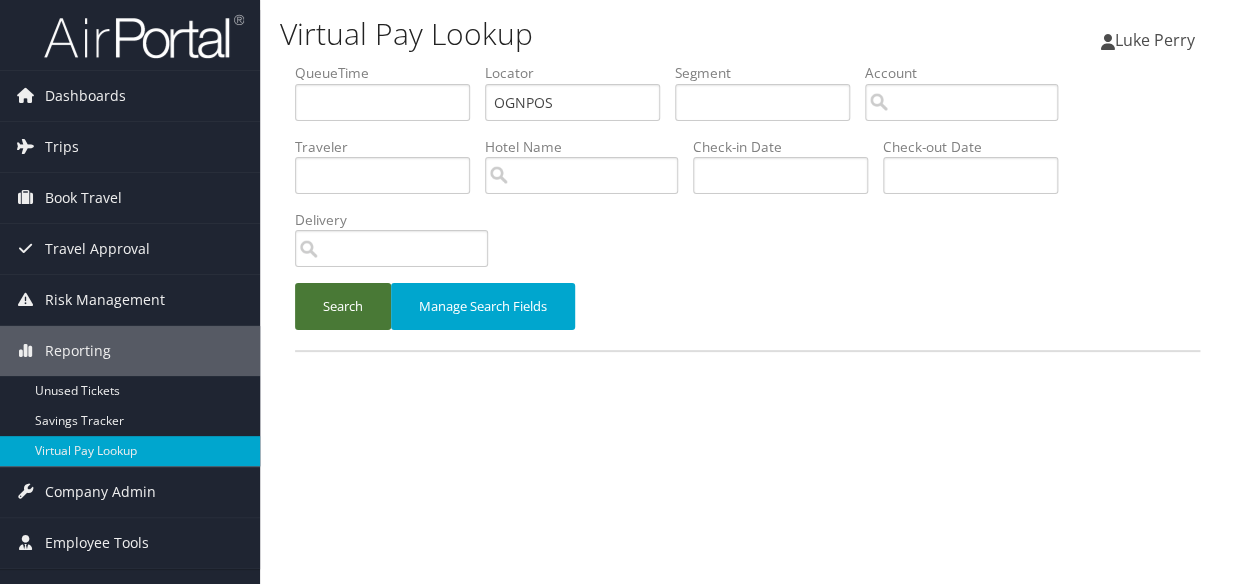 click on "Search" at bounding box center [343, 306] 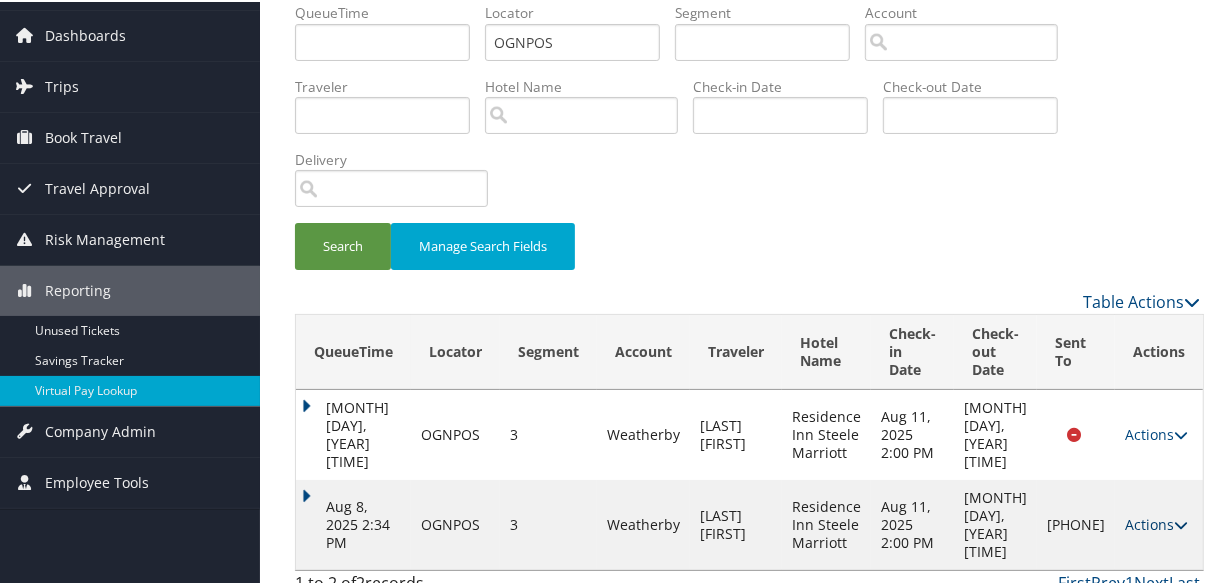 click on "Actions" at bounding box center (1156, 522) 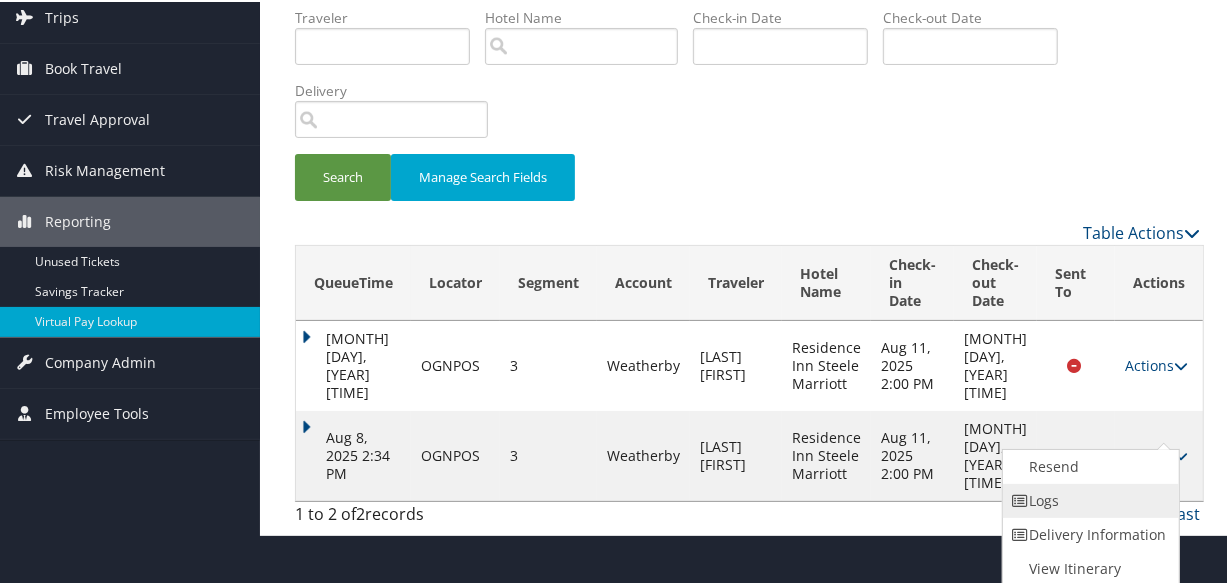 click on "Logs" at bounding box center [1088, 499] 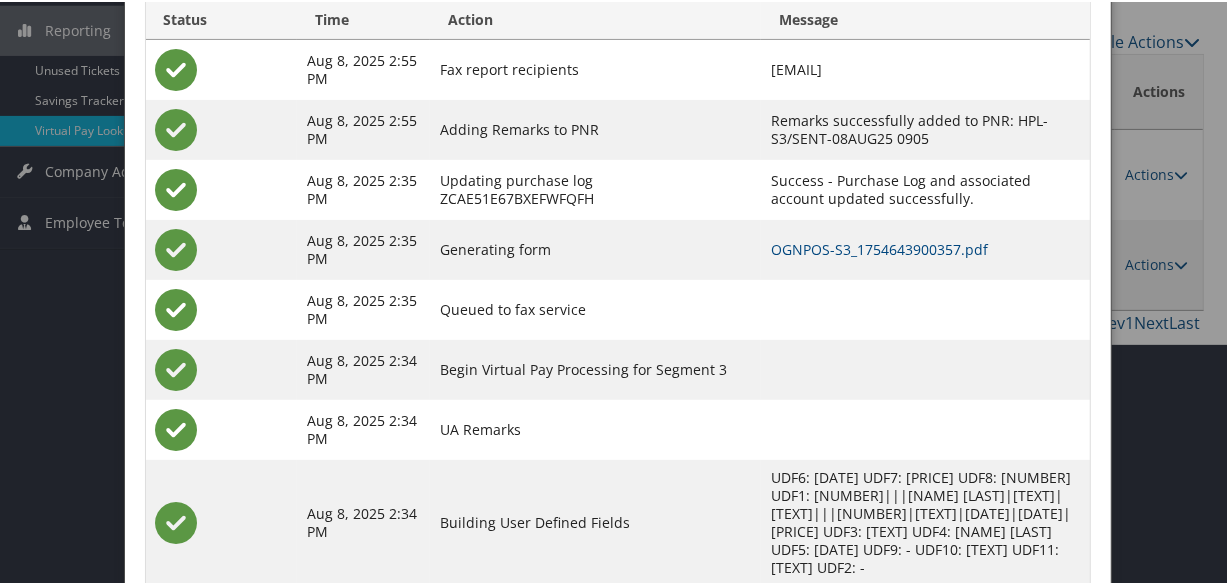 scroll, scrollTop: 378, scrollLeft: 0, axis: vertical 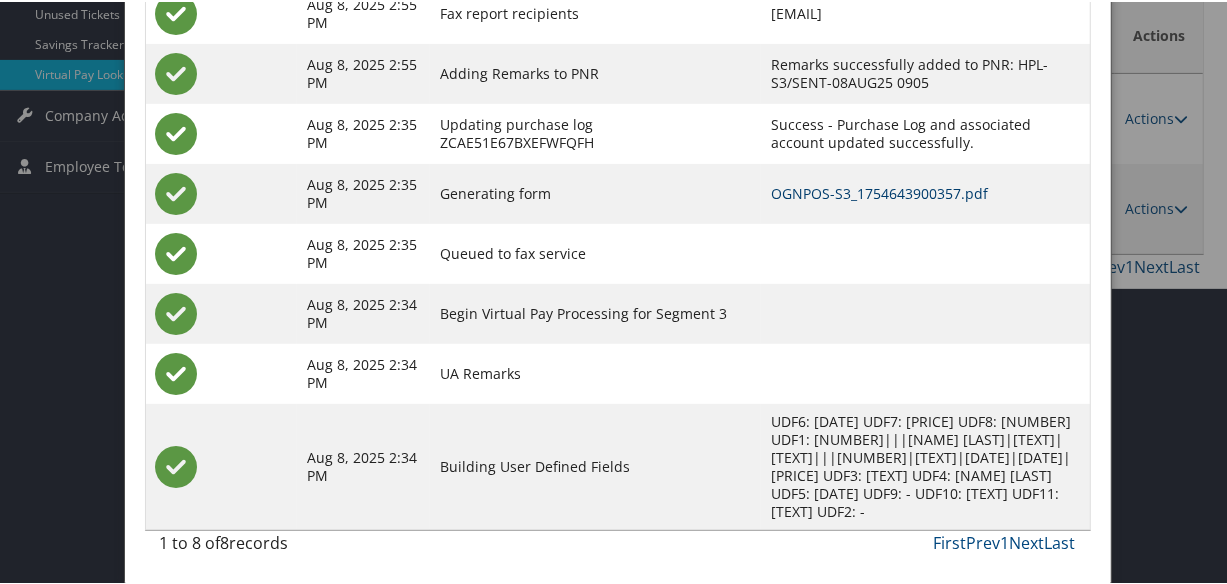click on "OGNPOS-S3_1754643900357.pdf" at bounding box center (879, 191) 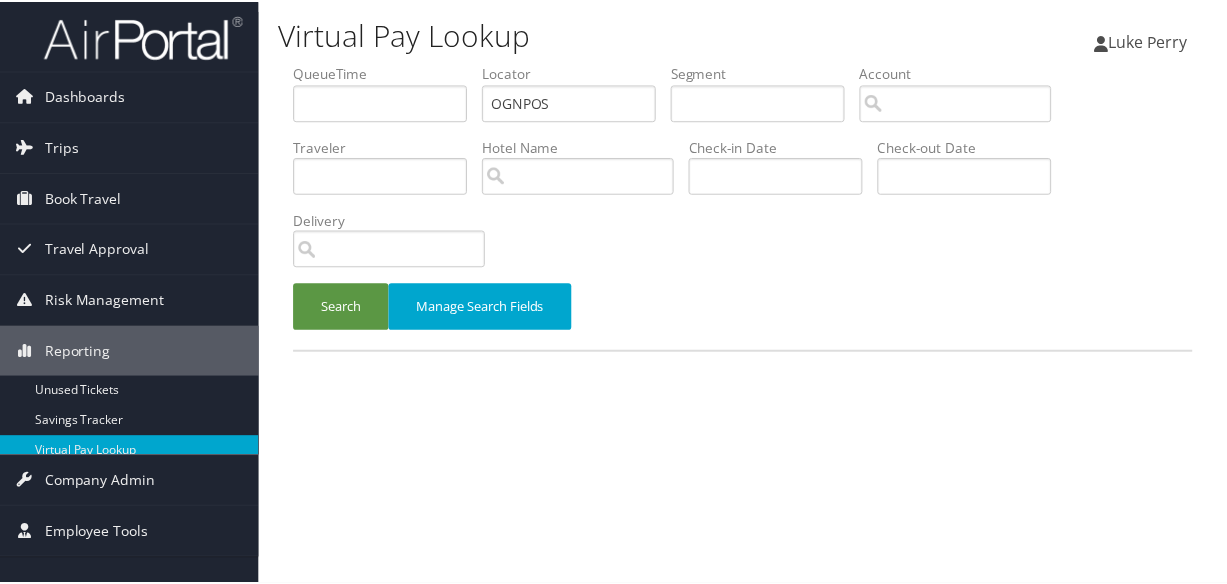 scroll, scrollTop: 0, scrollLeft: 0, axis: both 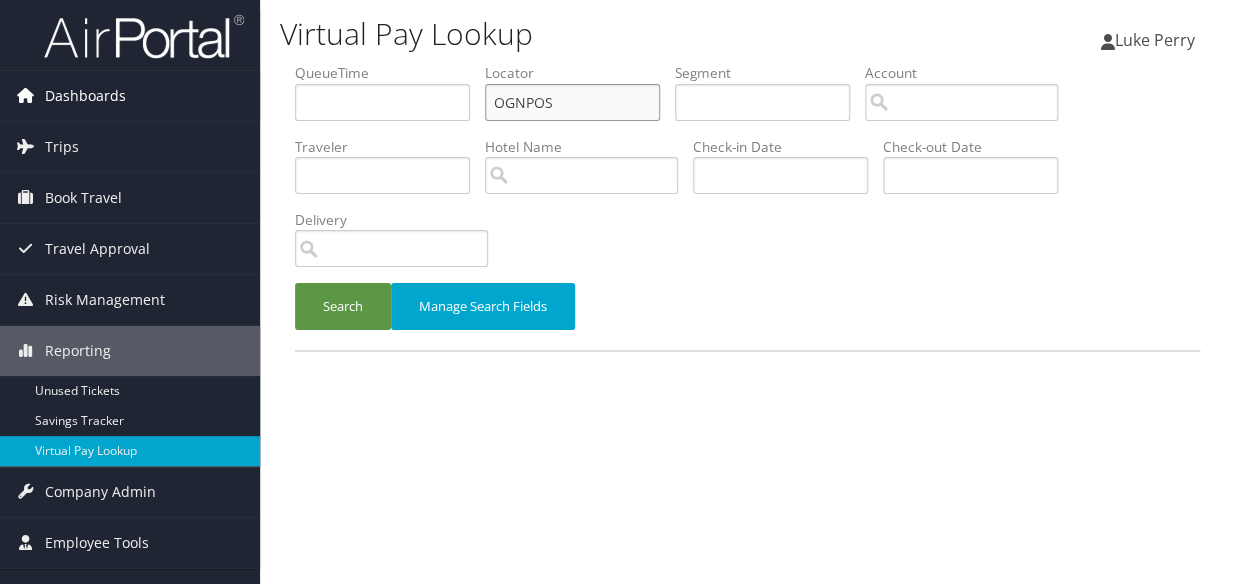 drag, startPoint x: 642, startPoint y: 119, endPoint x: 226, endPoint y: 99, distance: 416.4805 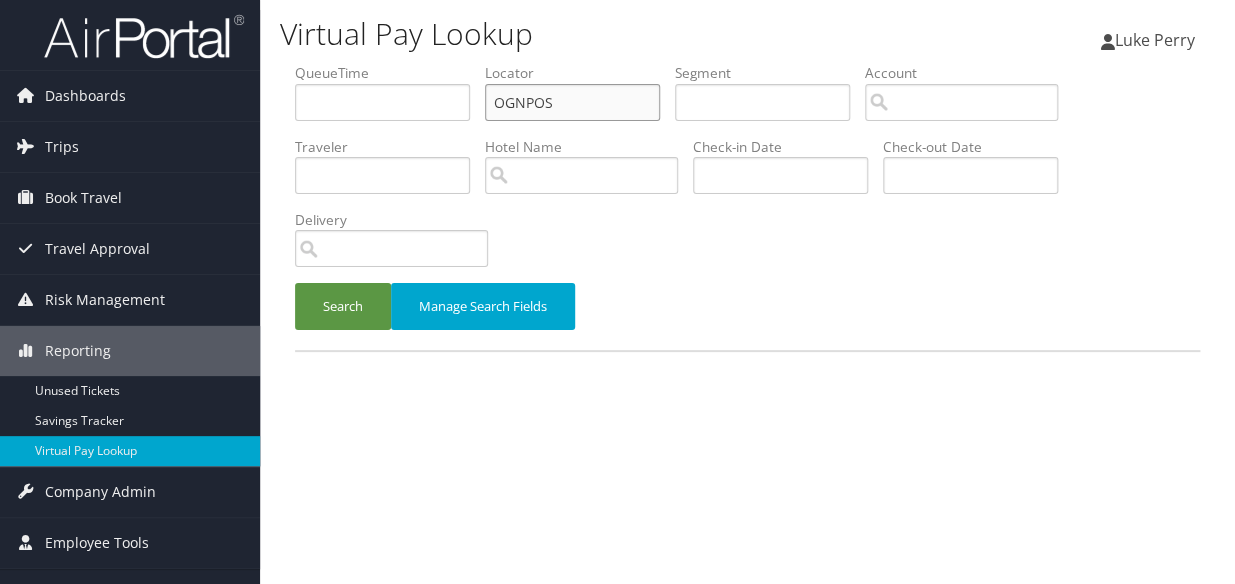 paste on "AKZUPL" 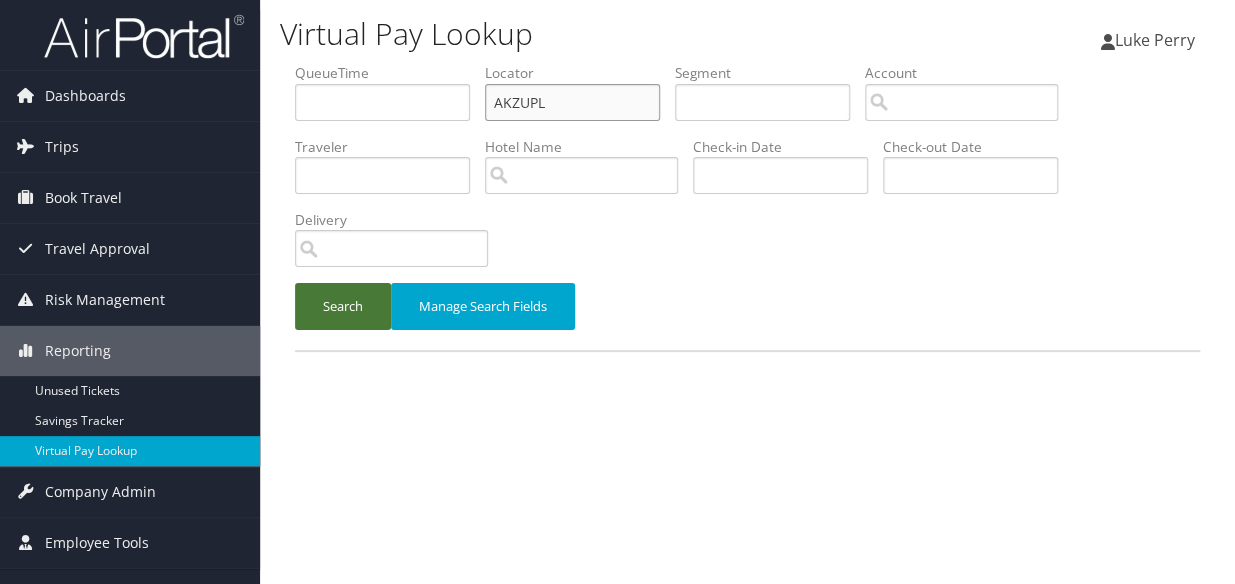 type on "AKZUPL" 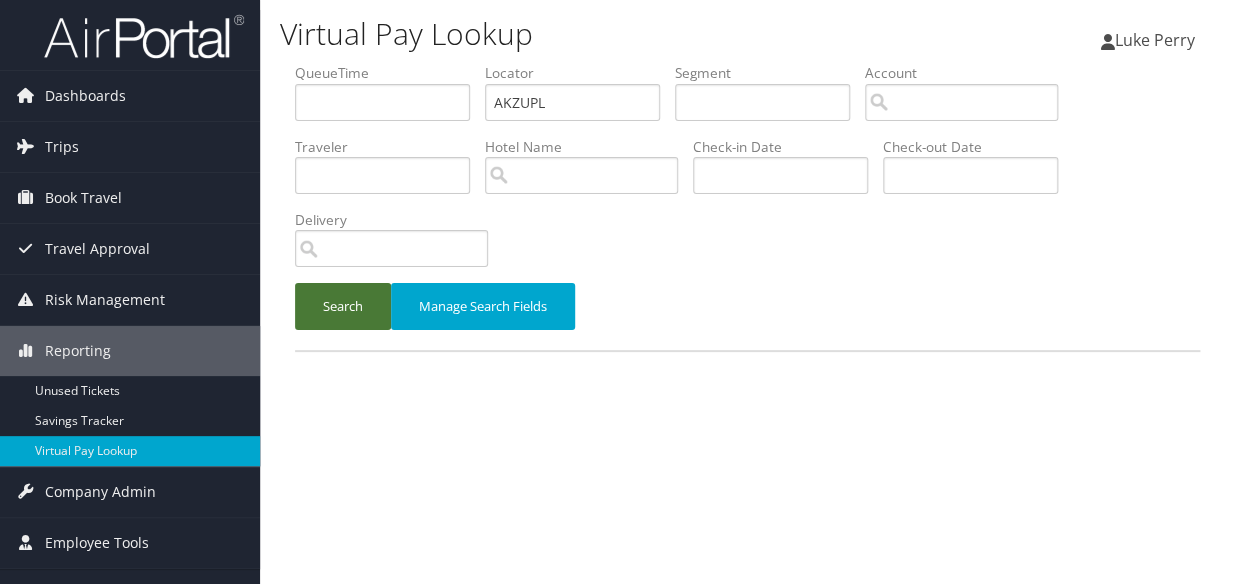 click on "Search" at bounding box center (343, 306) 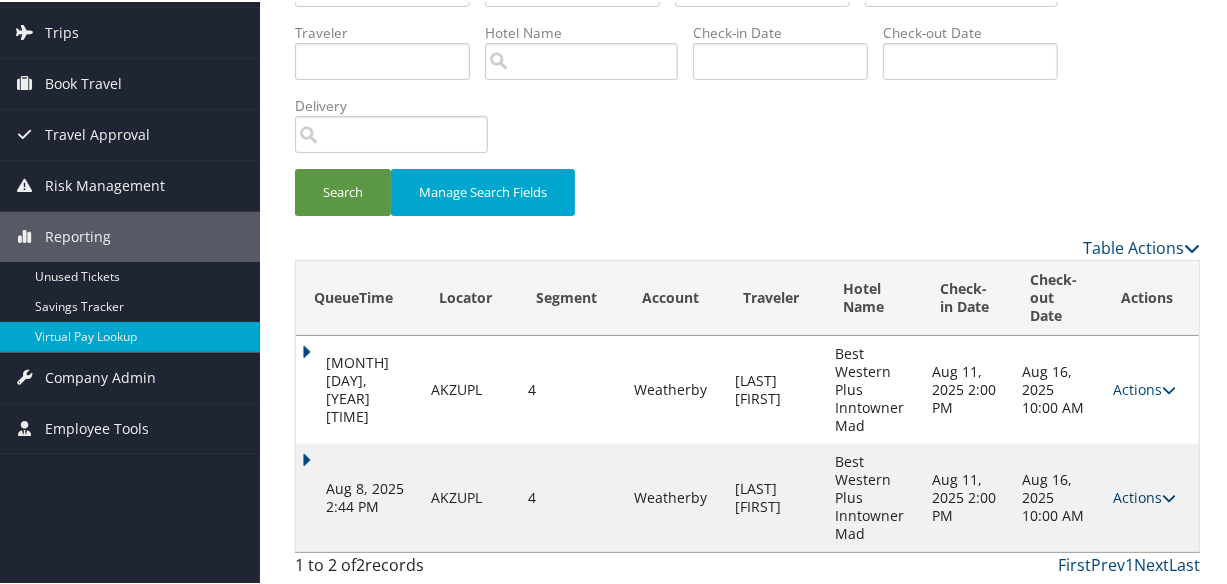 click on "Actions" at bounding box center (1144, 495) 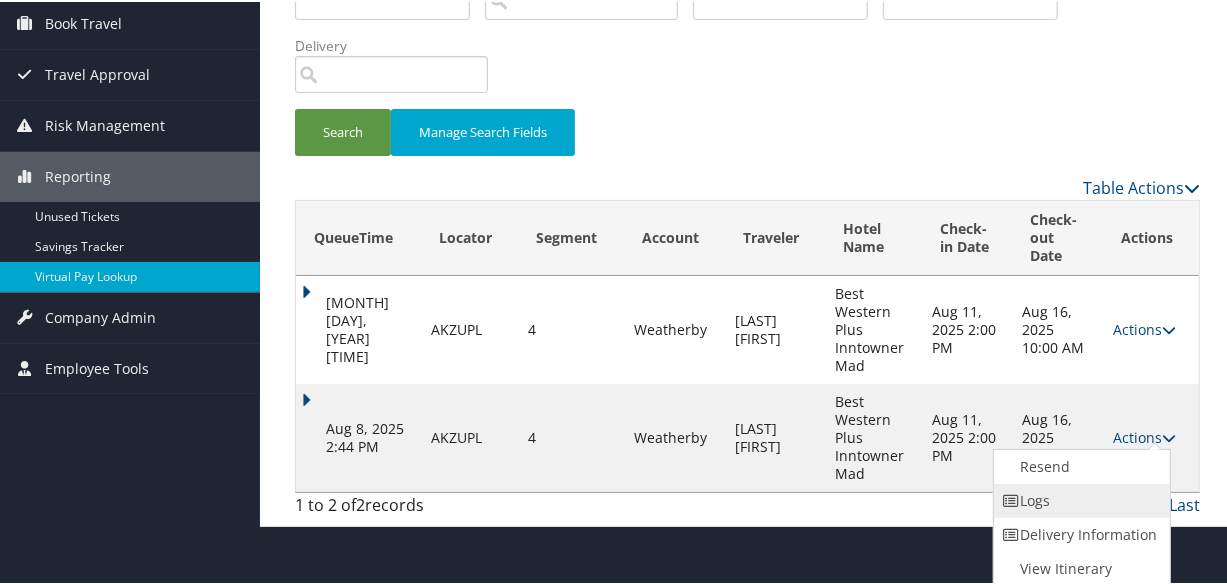 click on "Logs" at bounding box center (1079, 499) 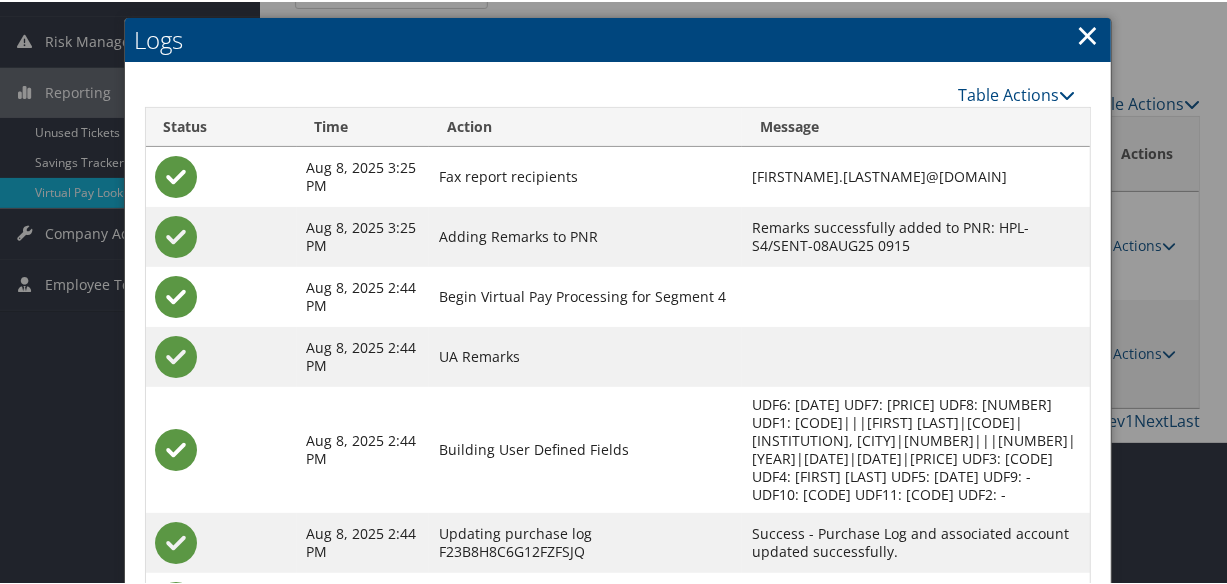 scroll, scrollTop: 404, scrollLeft: 0, axis: vertical 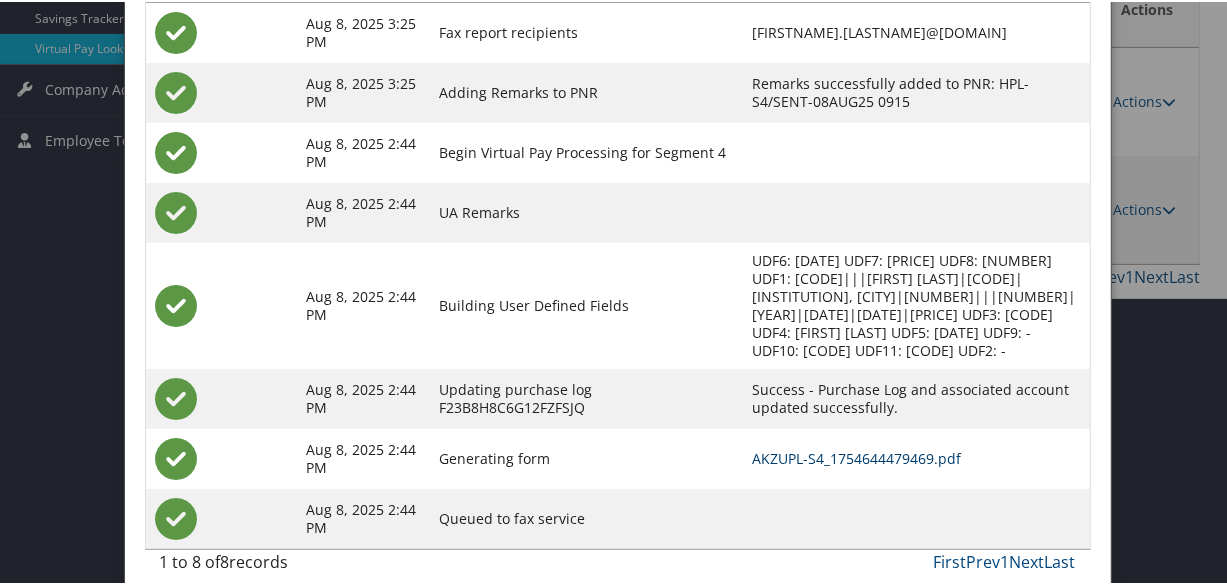 click on "AKZUPL-S4_1754644479469.pdf" at bounding box center (856, 456) 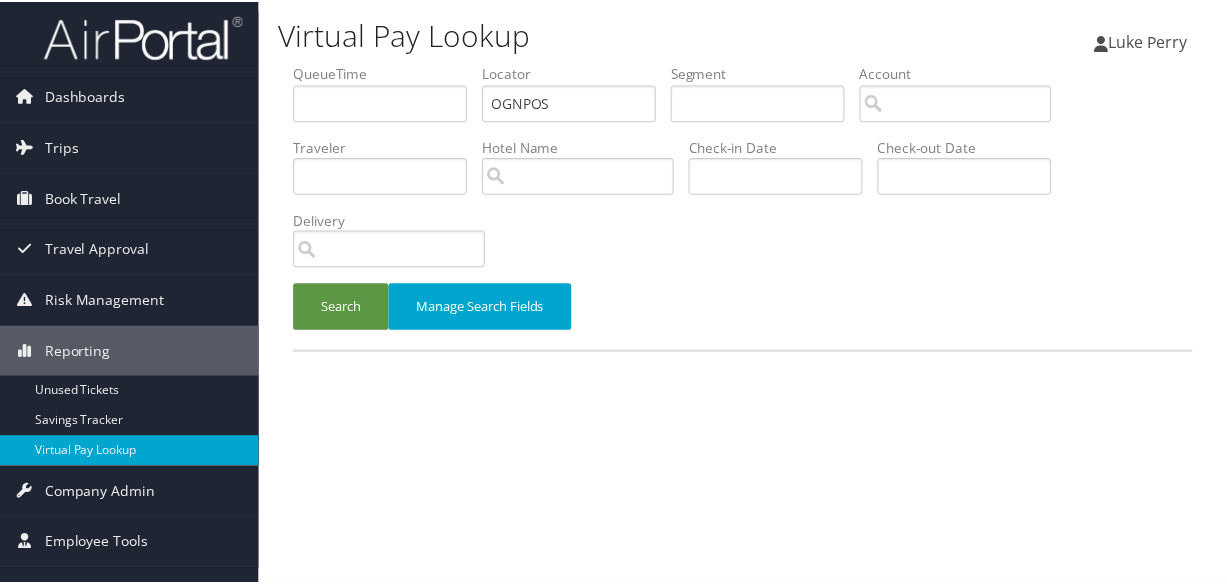 scroll, scrollTop: 0, scrollLeft: 0, axis: both 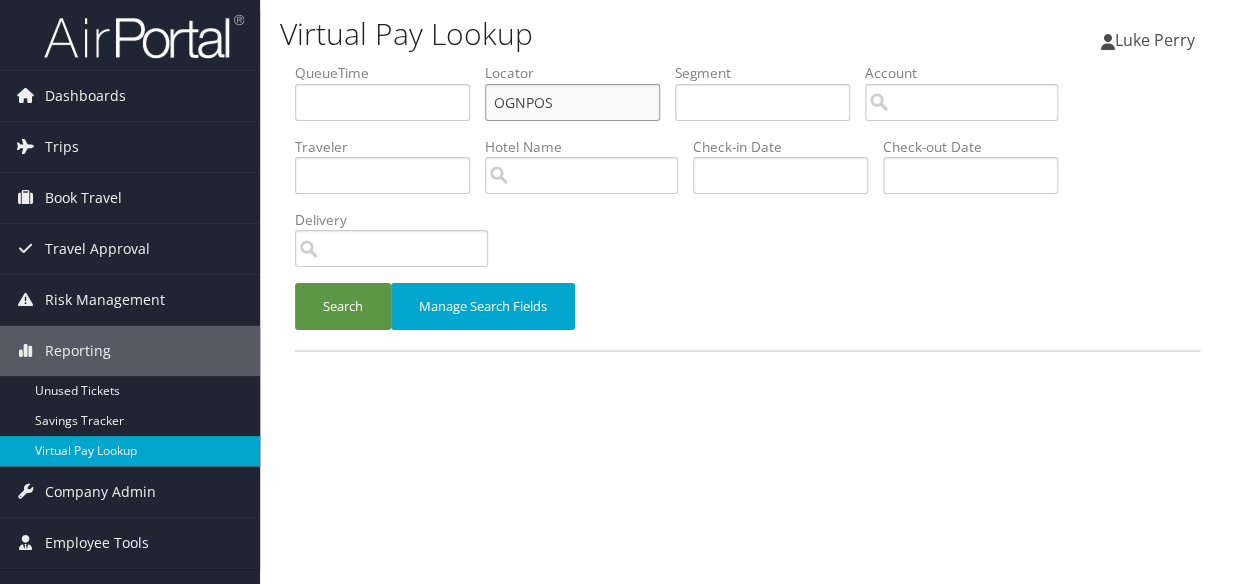 drag, startPoint x: 563, startPoint y: 97, endPoint x: 370, endPoint y: 126, distance: 195.1666 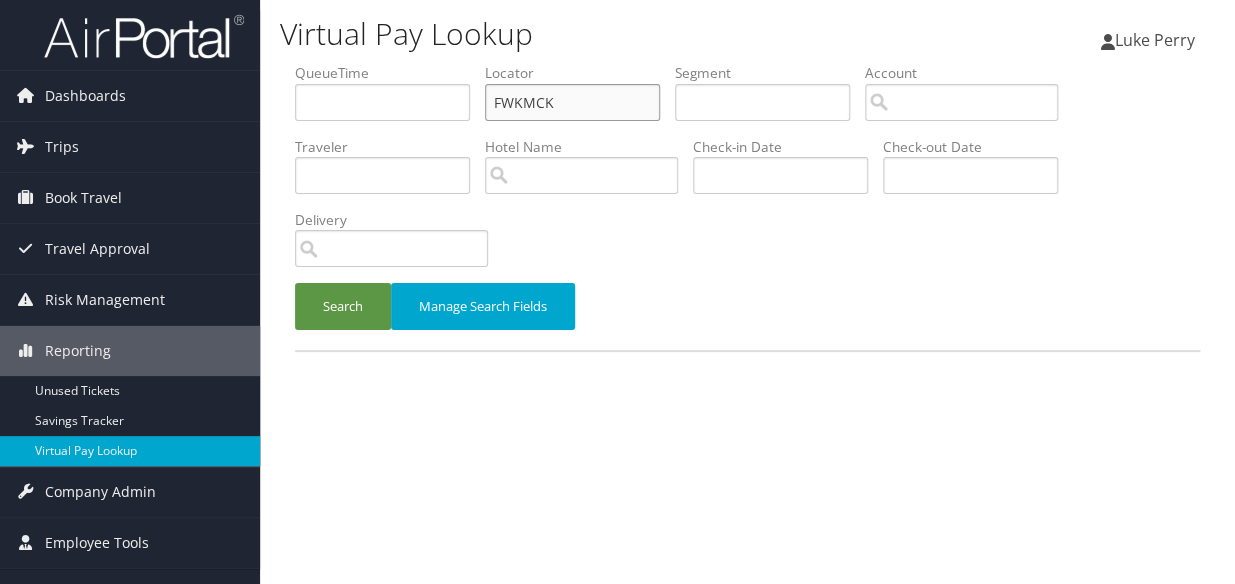 type on "FWKMCK" 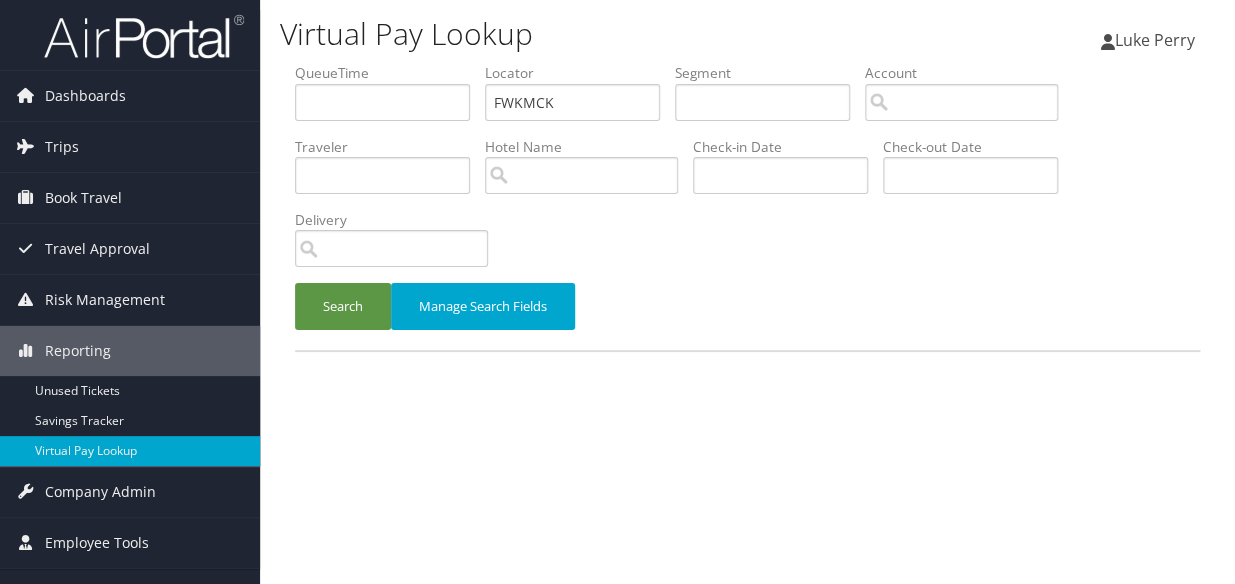 click on "Search Manage Search Fields" at bounding box center [747, 316] 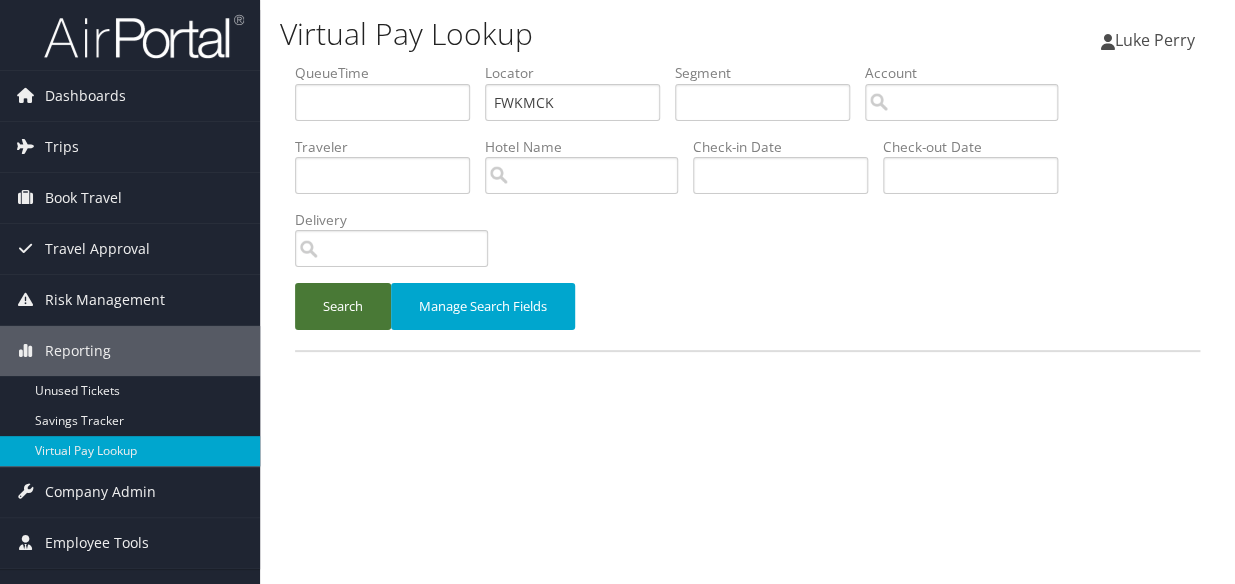 click on "Search" at bounding box center [343, 306] 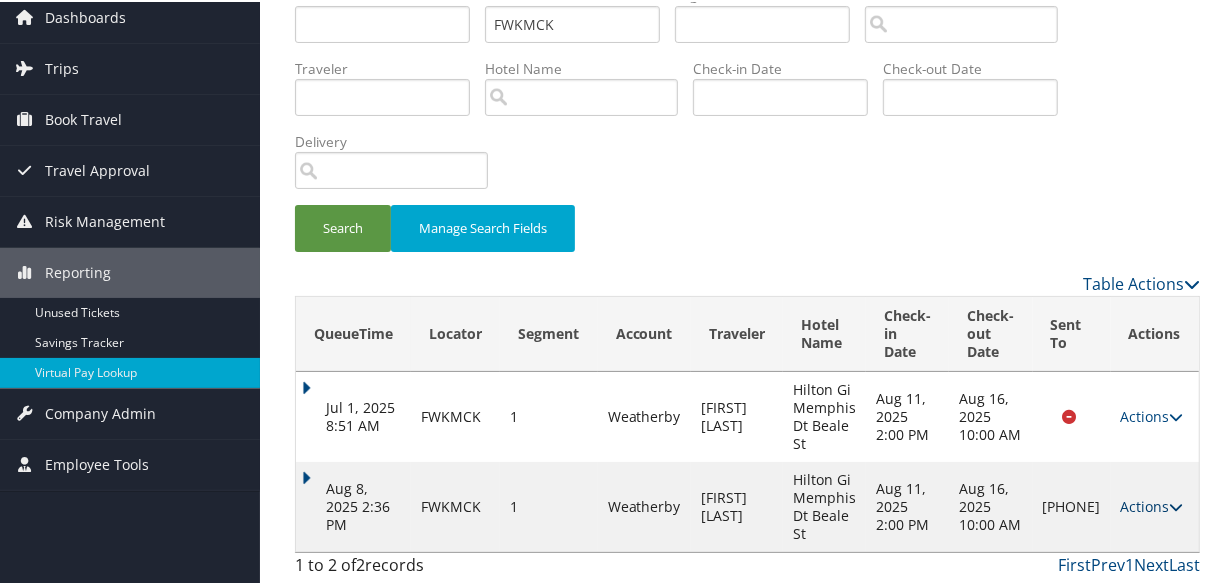 click on "Actions" at bounding box center (1152, 504) 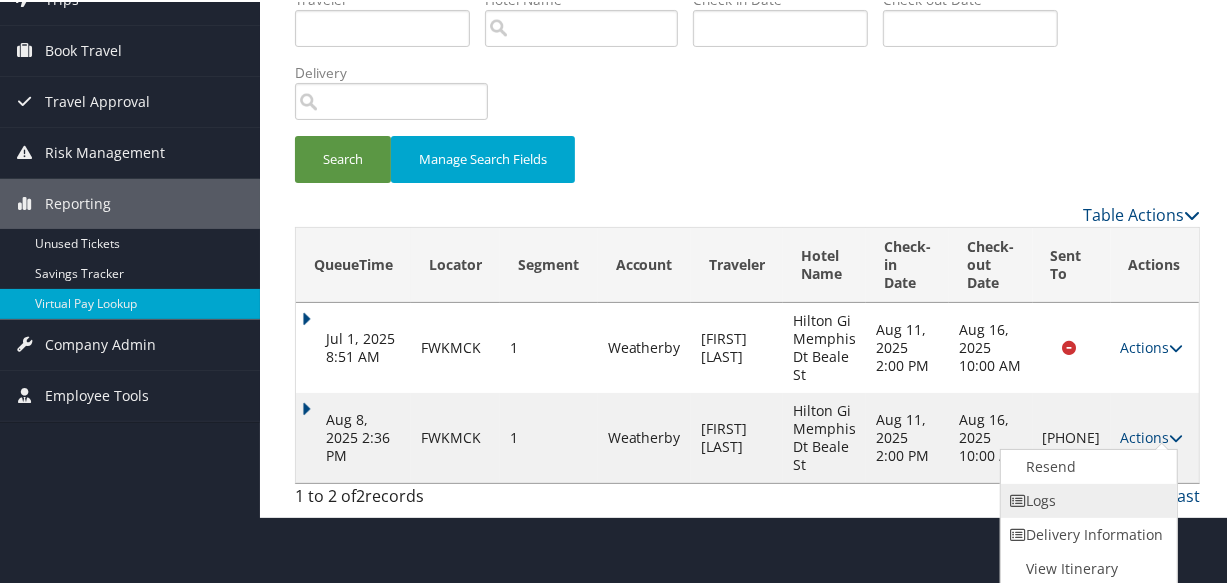 click on "Logs" at bounding box center (1086, 499) 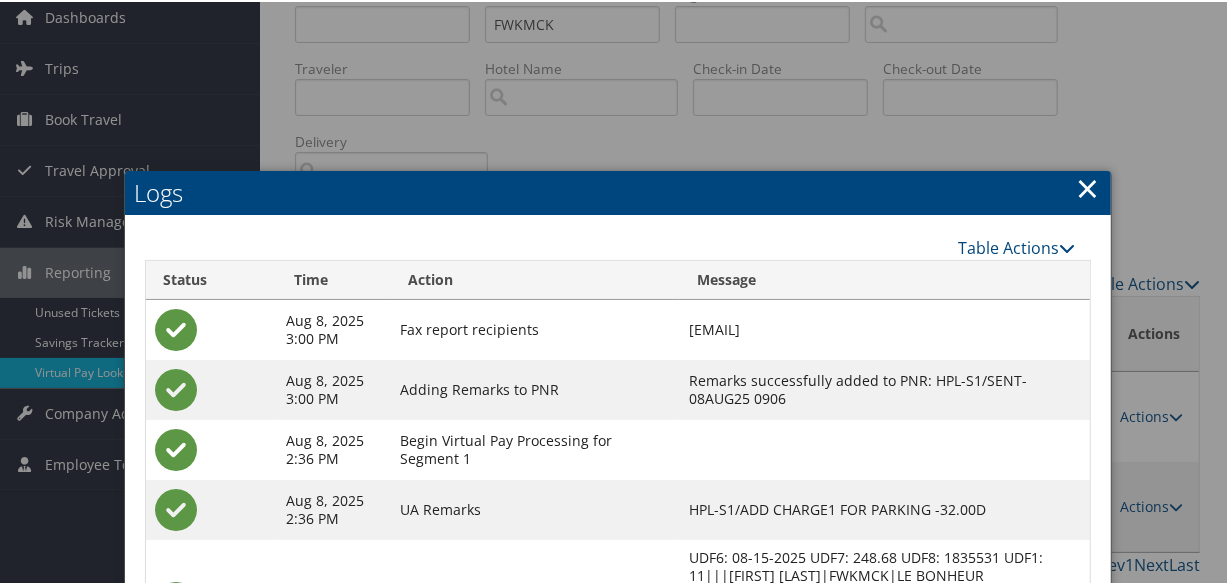 scroll, scrollTop: 395, scrollLeft: 0, axis: vertical 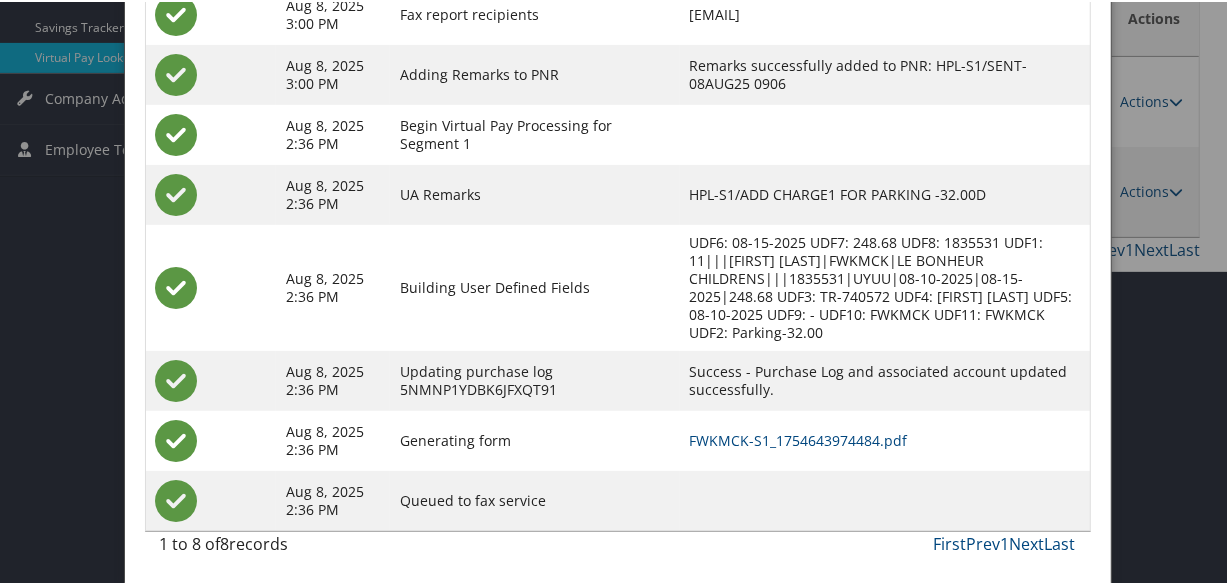 click on "FWKMCK-S1_1754643974484.pdf" at bounding box center (885, 439) 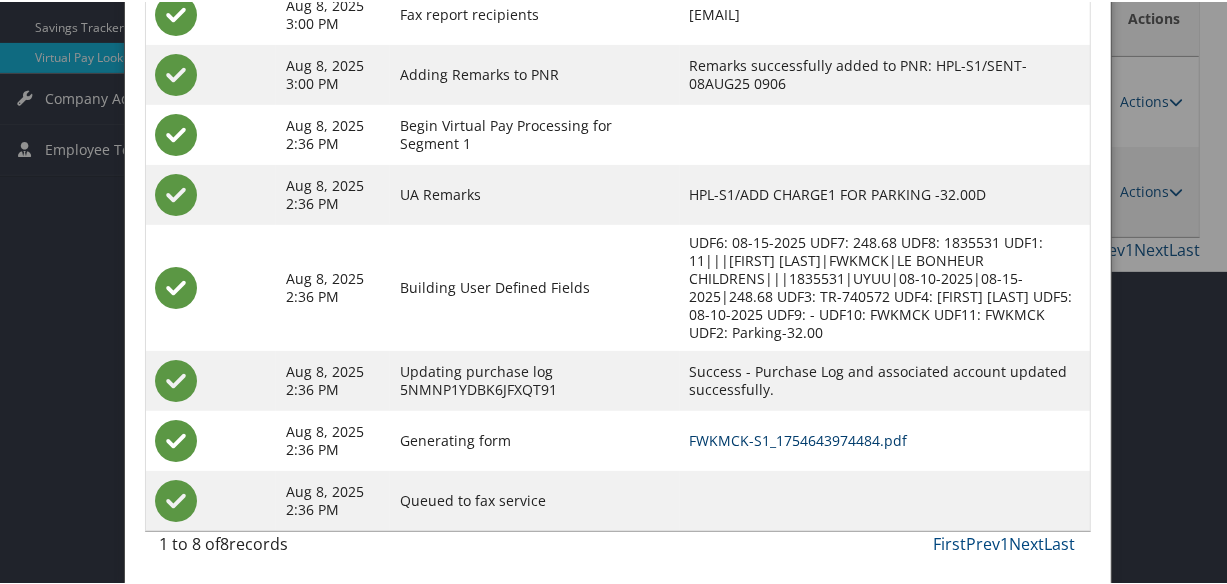 click on "FWKMCK-S1_1754643974484.pdf" at bounding box center (799, 438) 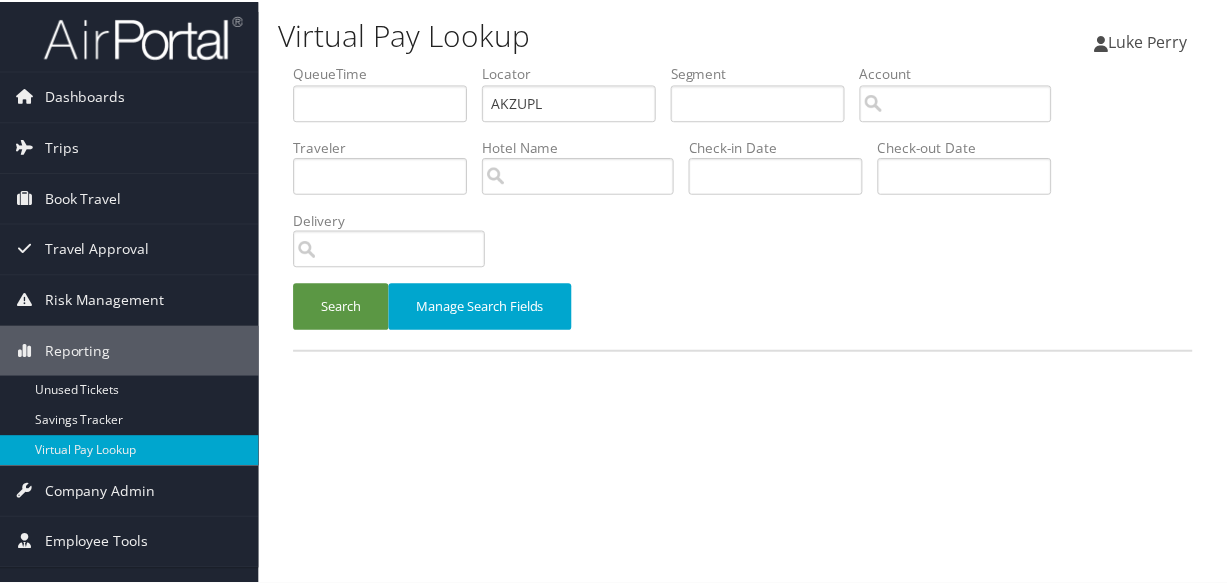 scroll, scrollTop: 0, scrollLeft: 0, axis: both 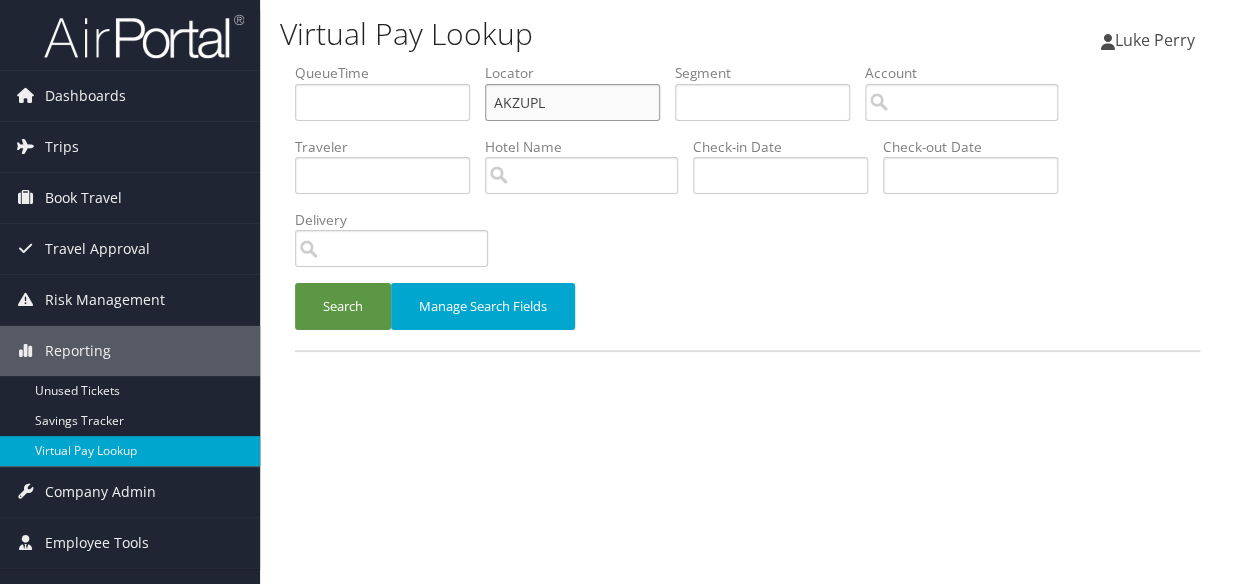 drag, startPoint x: 551, startPoint y: 92, endPoint x: 451, endPoint y: 112, distance: 101.98039 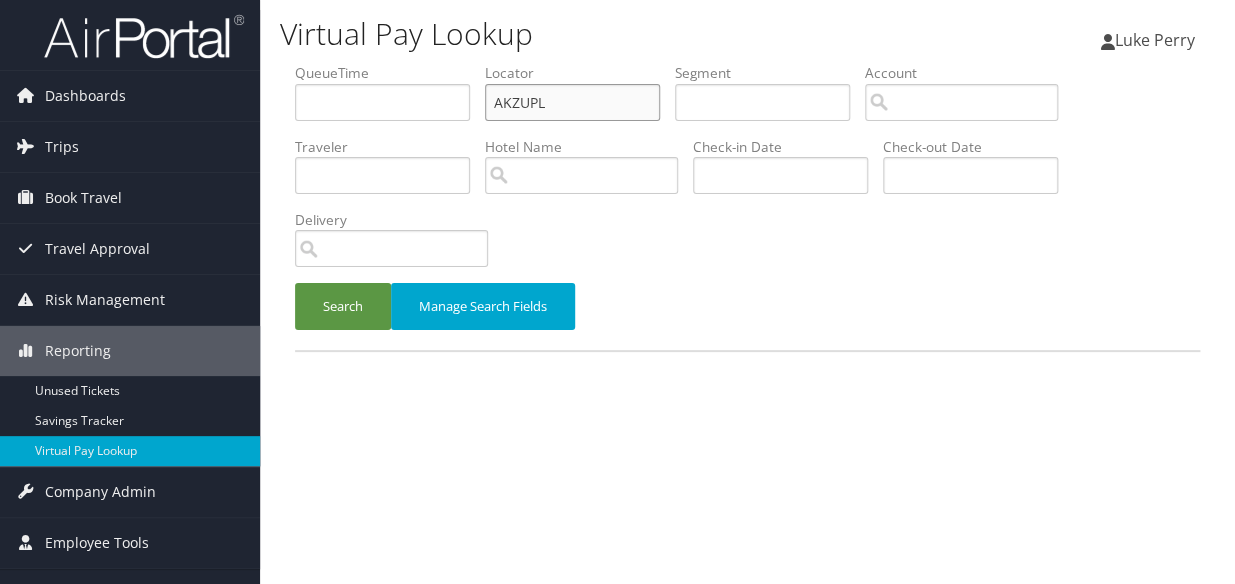 click on "QueueTime Locator AKZUPL Segment Account Traveler Hotel Name Check-in Date Check-out Date Delivery" at bounding box center (747, 63) 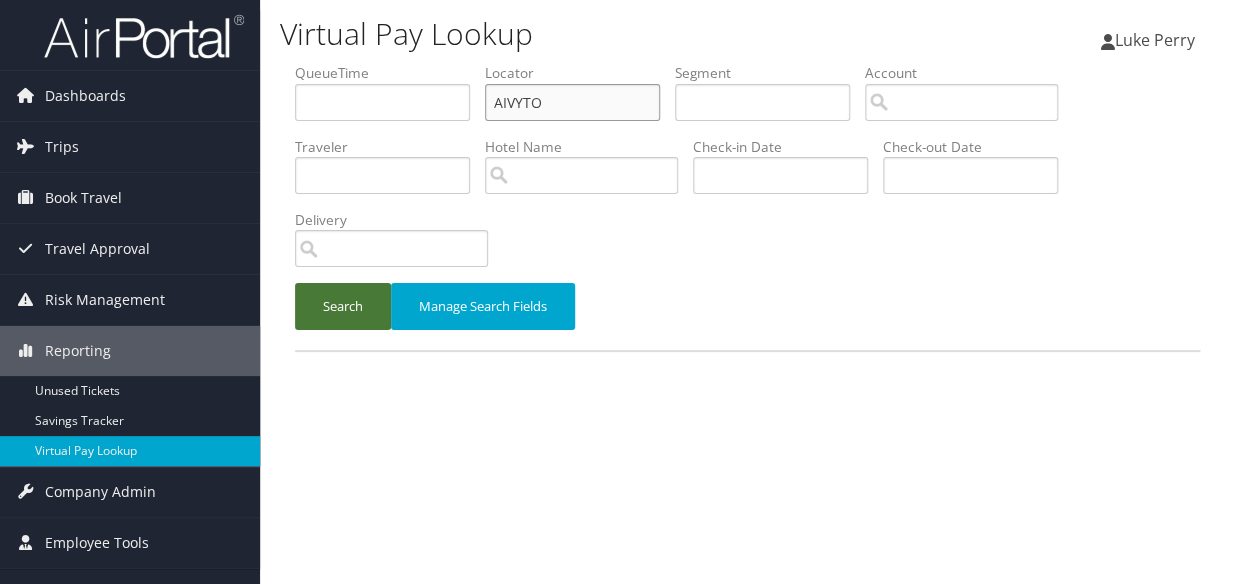 type on "AIVYTO" 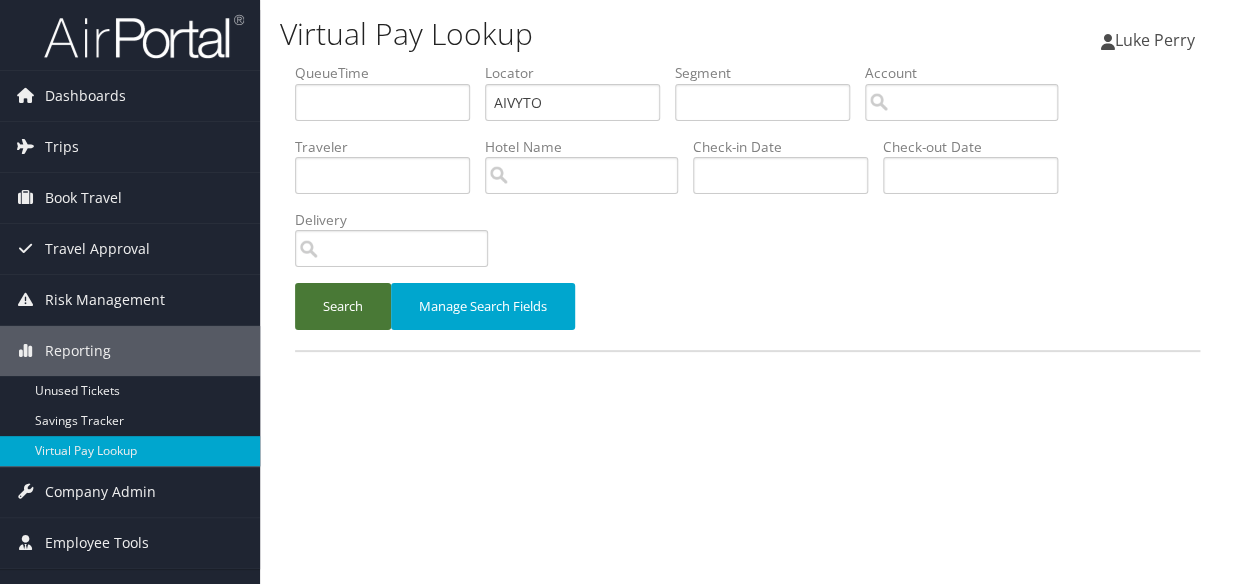 click on "Search" at bounding box center [343, 306] 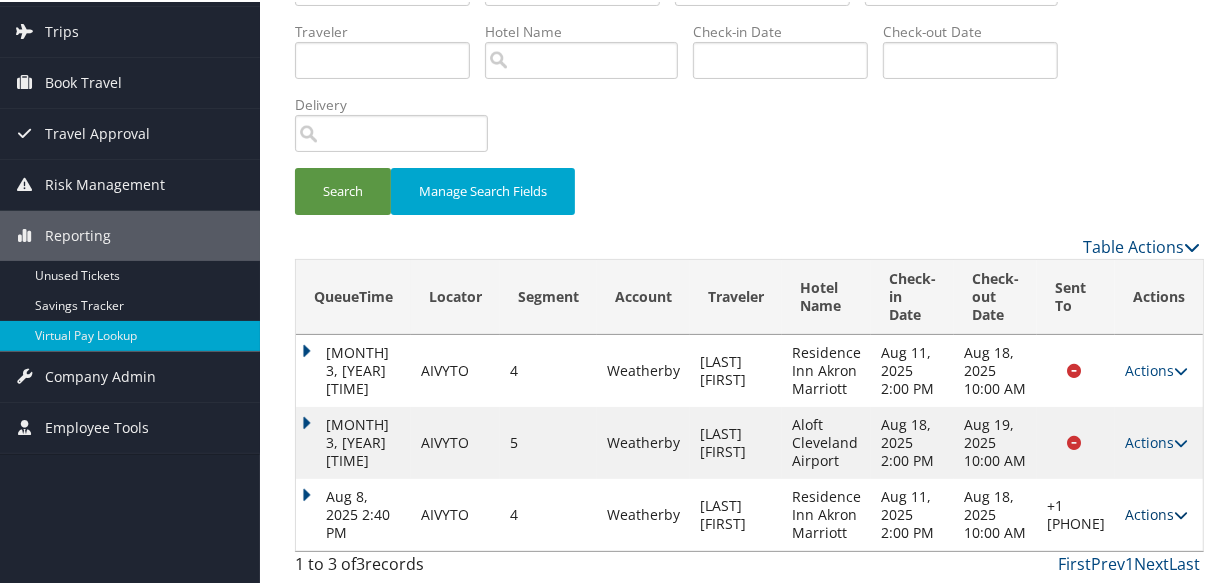 click on "Actions   Resend  Logs  Delivery Information  View Itinerary" at bounding box center [1159, 513] 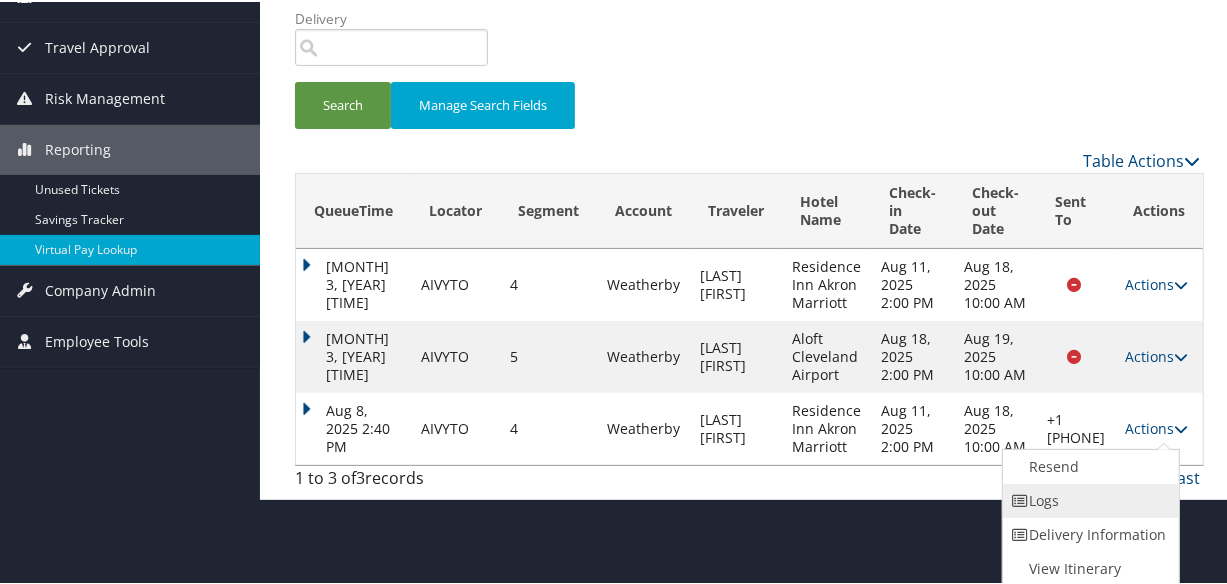 click on "Logs" at bounding box center (1088, 499) 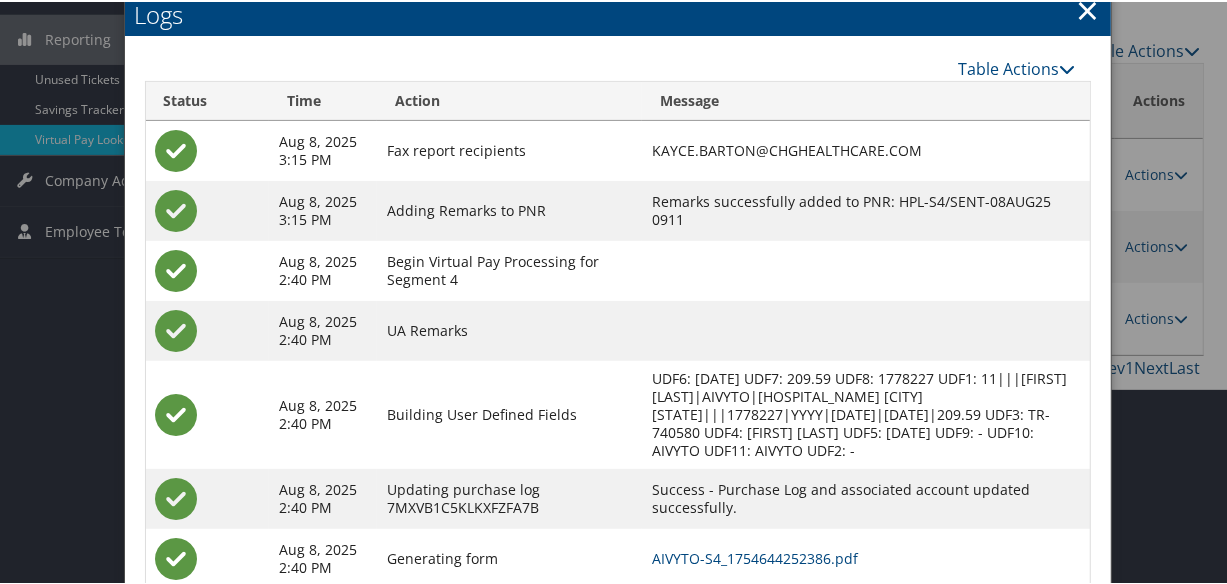 scroll, scrollTop: 431, scrollLeft: 0, axis: vertical 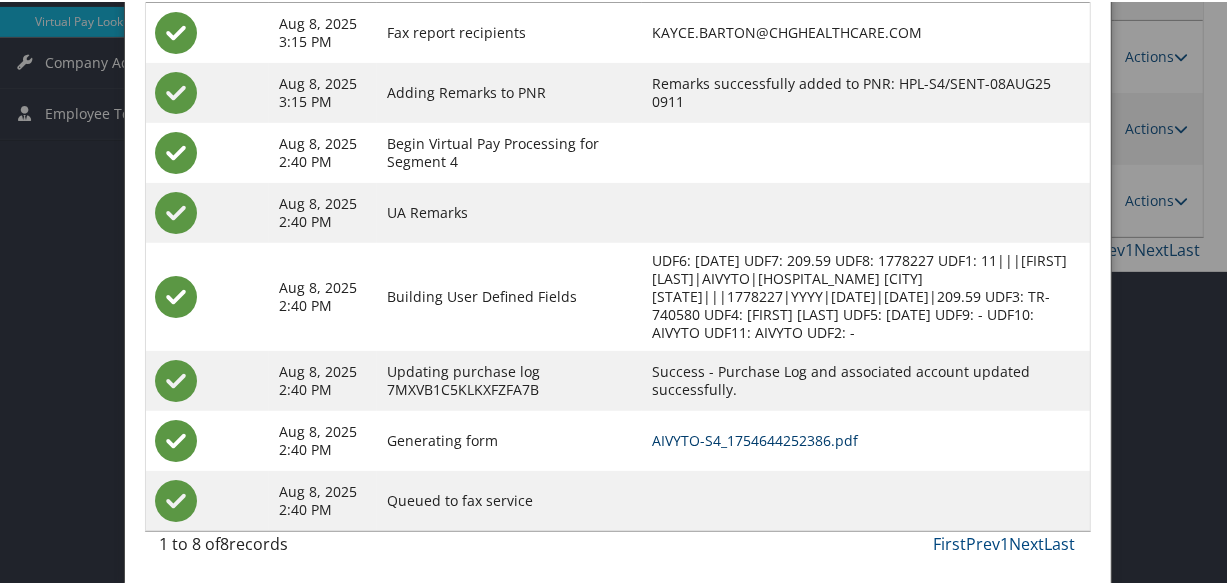 click on "AIVYTO-S4_1754644252386.pdf" at bounding box center (865, 439) 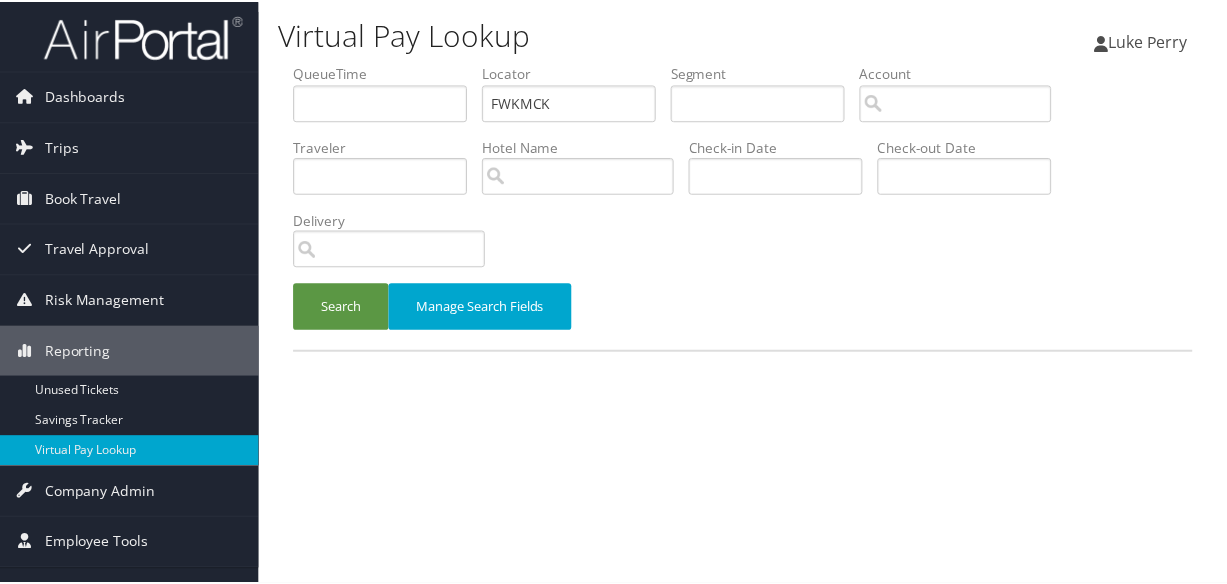 scroll, scrollTop: 0, scrollLeft: 0, axis: both 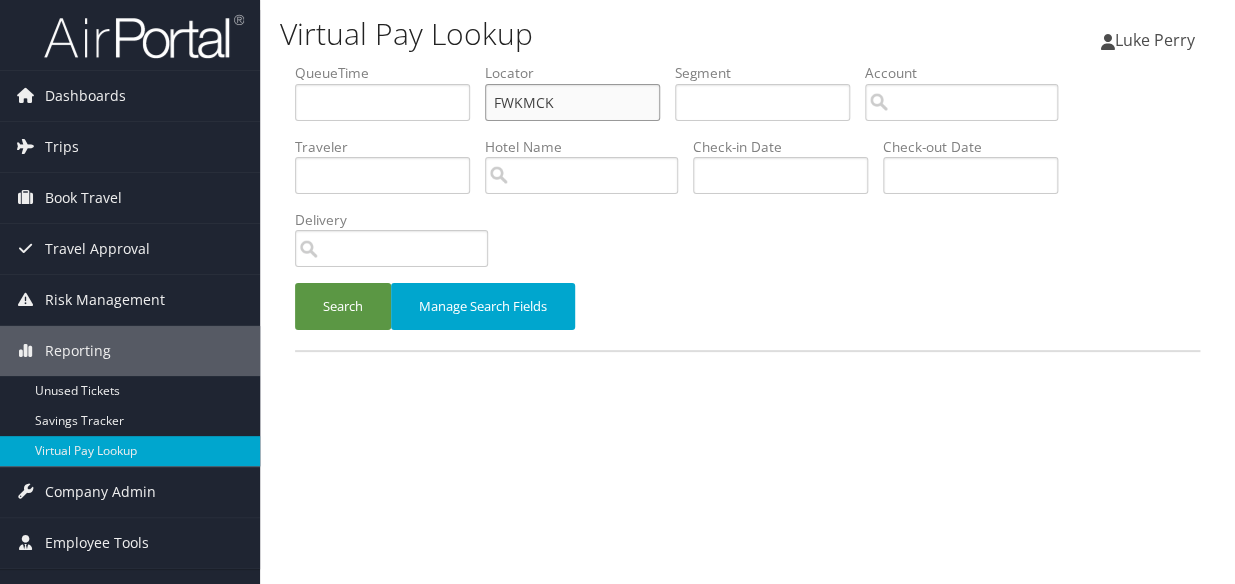 drag, startPoint x: 568, startPoint y: 99, endPoint x: 457, endPoint y: 183, distance: 139.2013 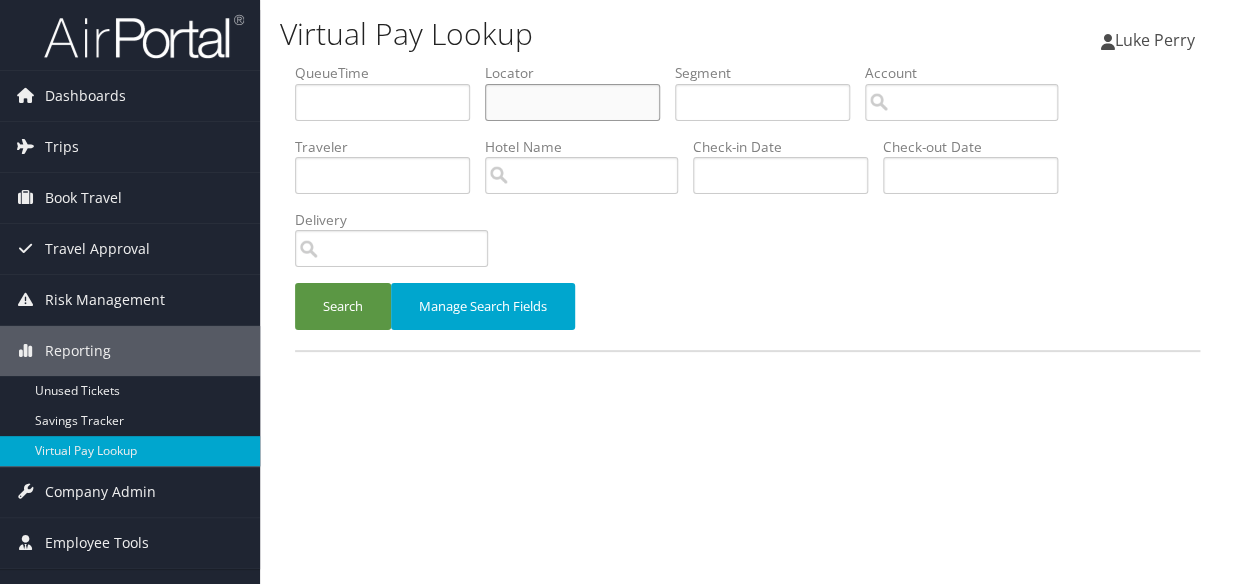 paste on "HBLGDD" 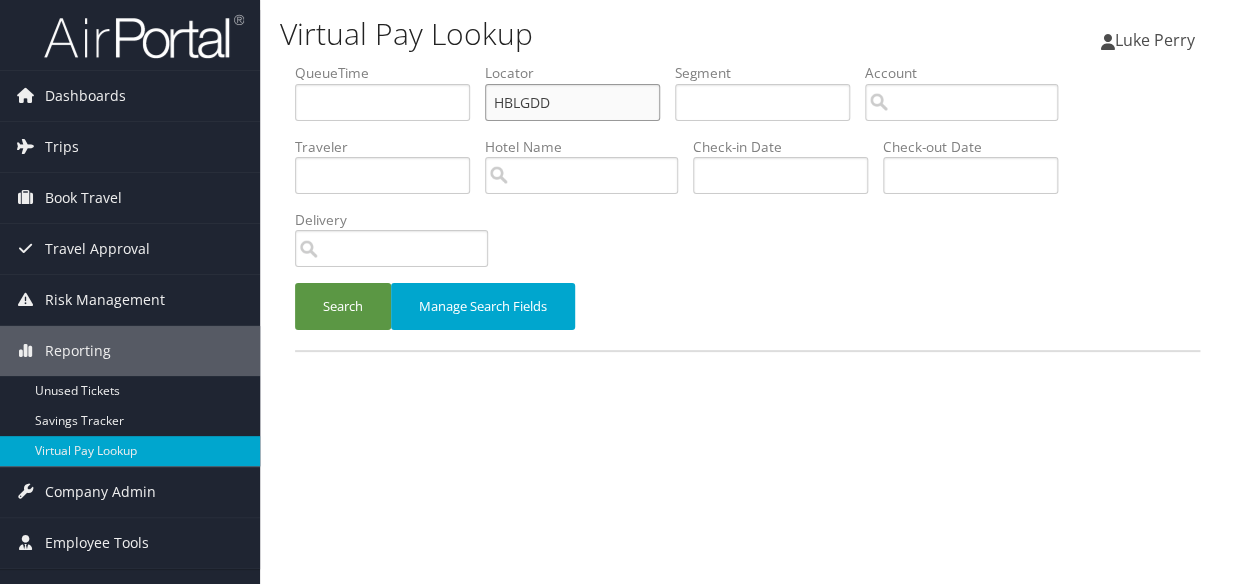 type on "HBLGDD" 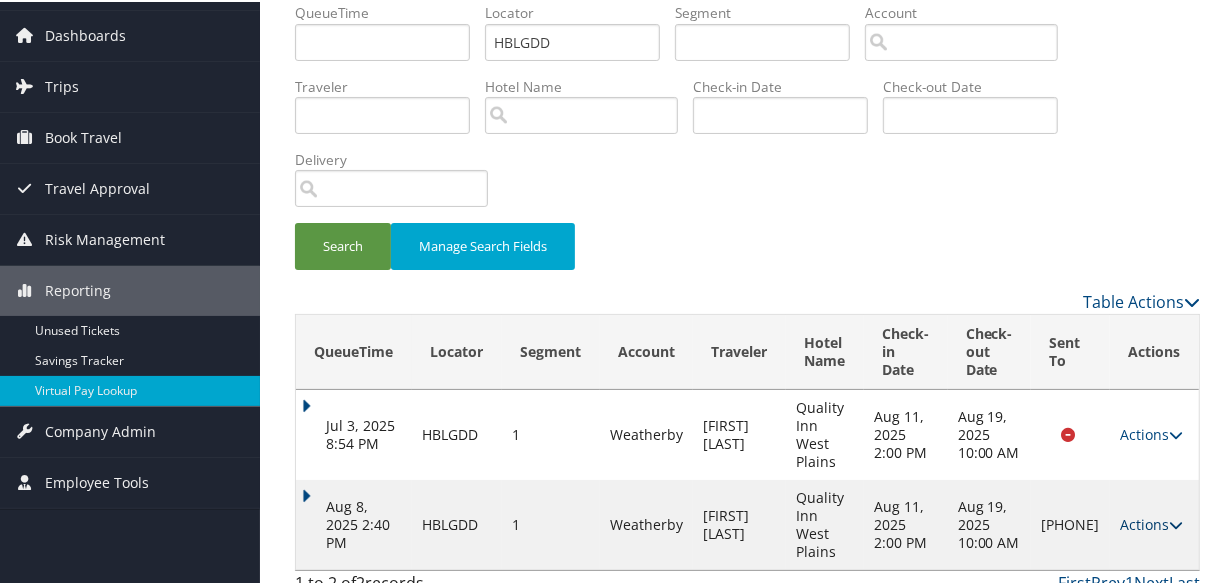 click on "Actions" at bounding box center [1151, 522] 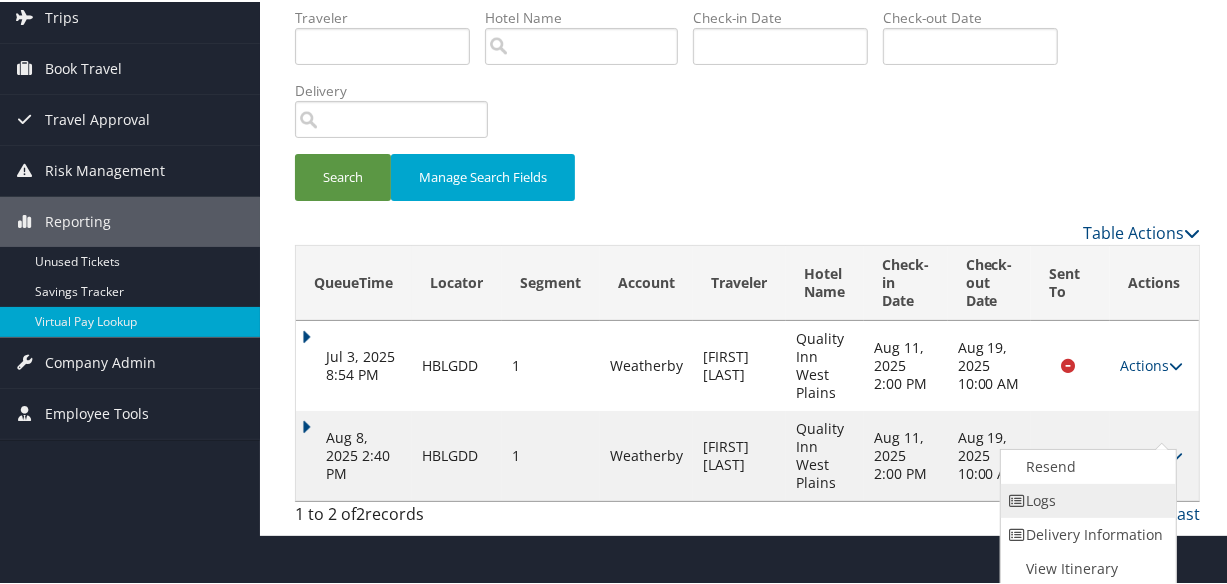 click on "Logs" at bounding box center (1086, 499) 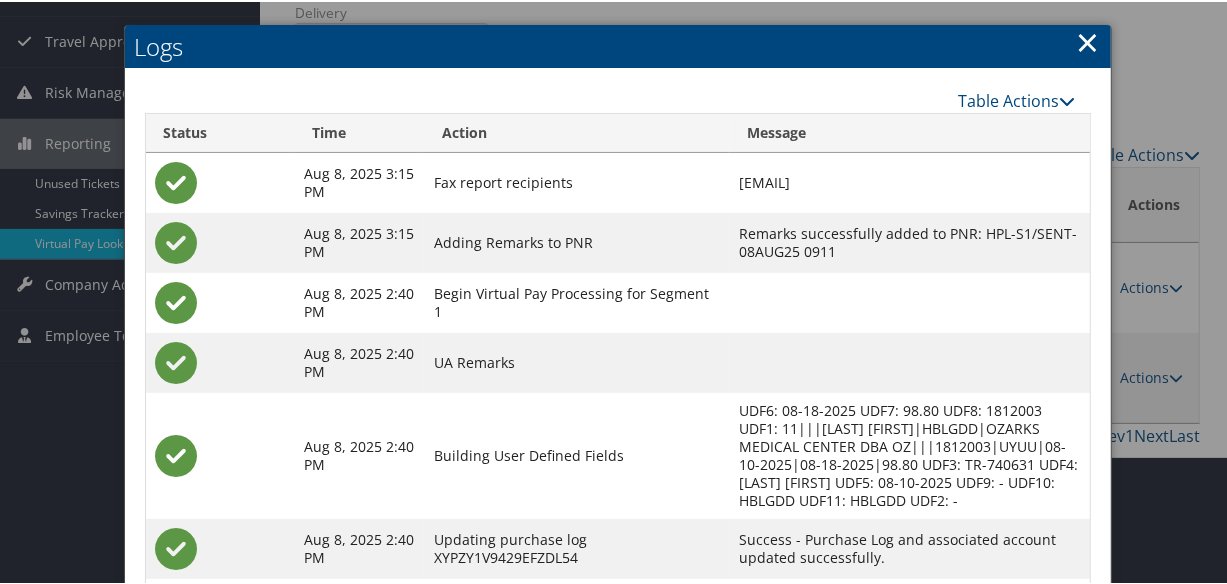 scroll, scrollTop: 360, scrollLeft: 0, axis: vertical 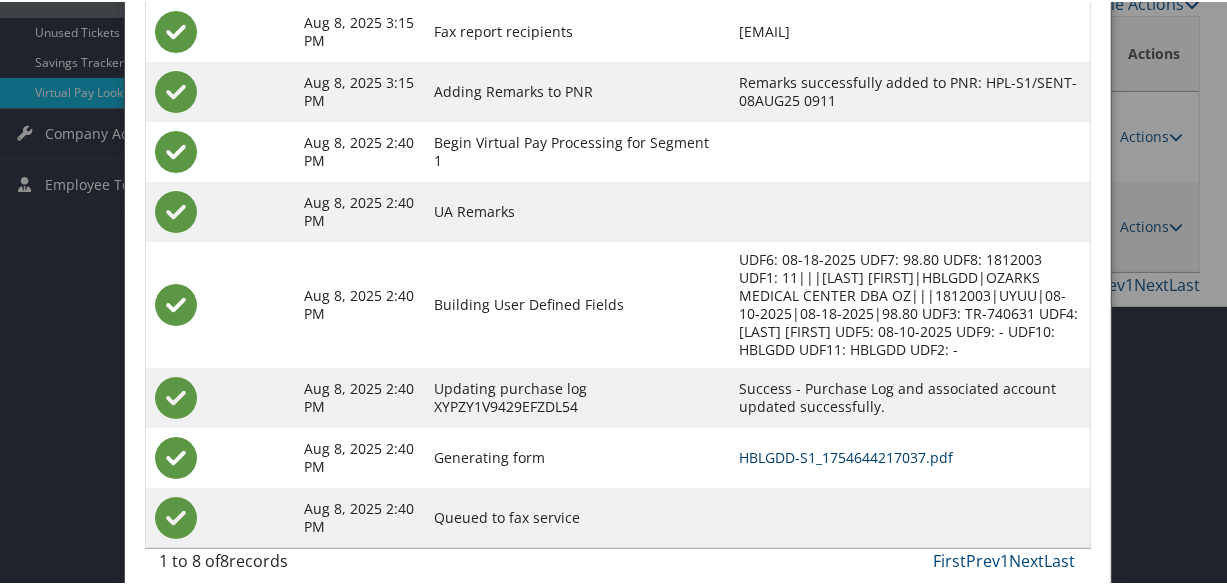 click on "HBLGDD-S1_1754644217037.pdf" at bounding box center (846, 455) 